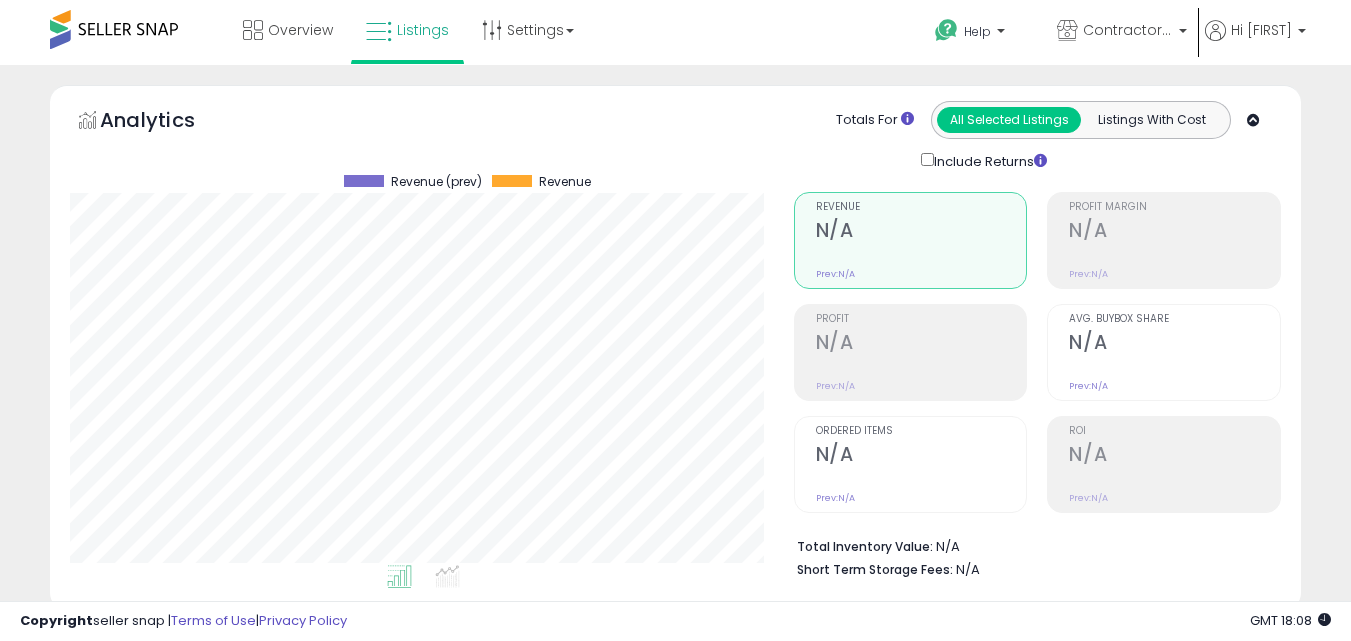 scroll, scrollTop: 0, scrollLeft: 0, axis: both 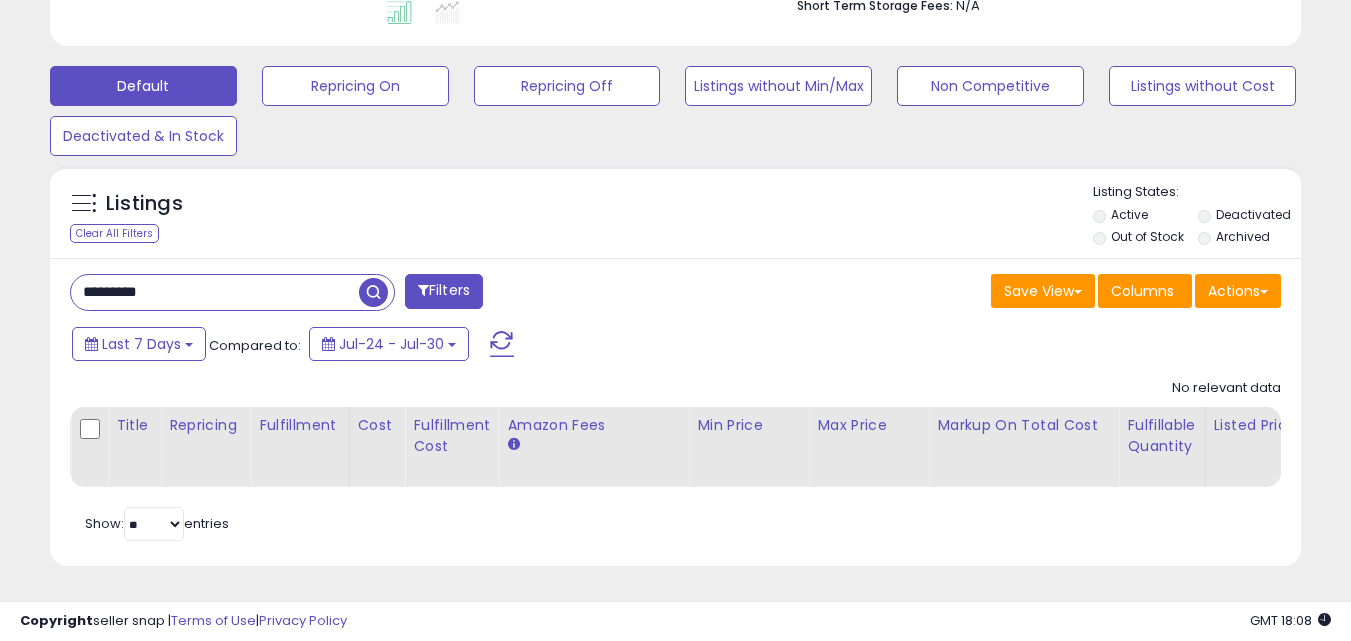 click on "*********
Filters
Save View
Save As New View
Update Current View" at bounding box center [675, 412] 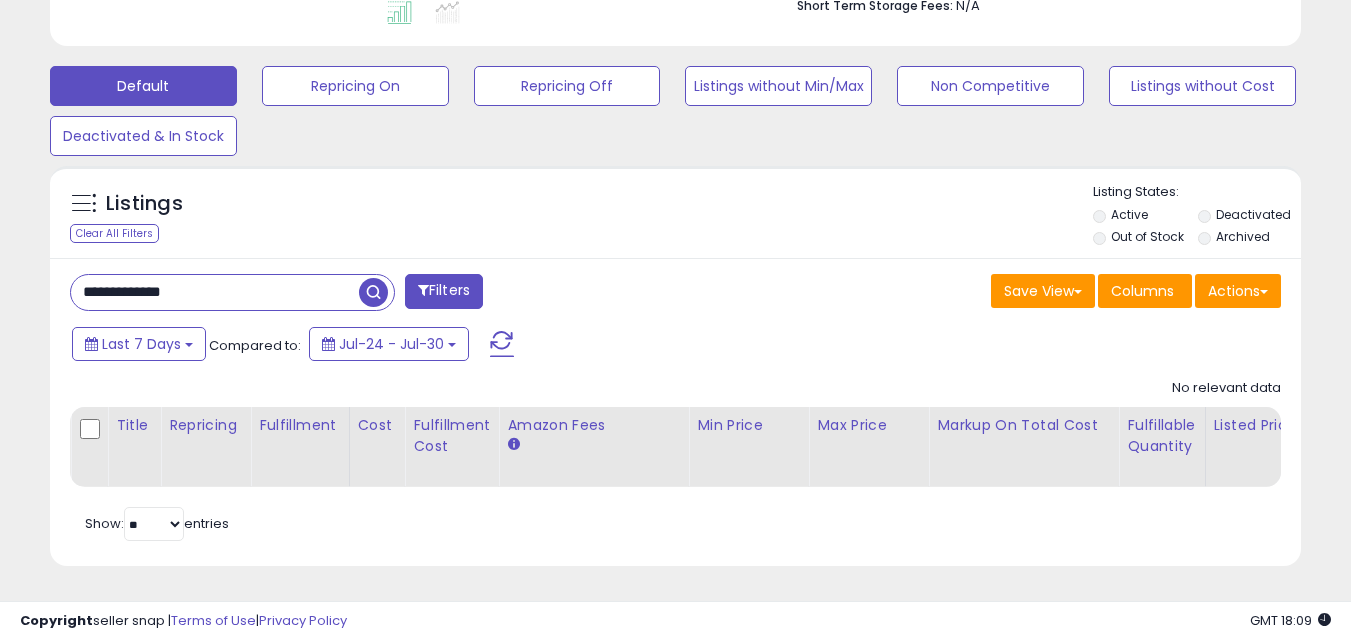 click at bounding box center (373, 292) 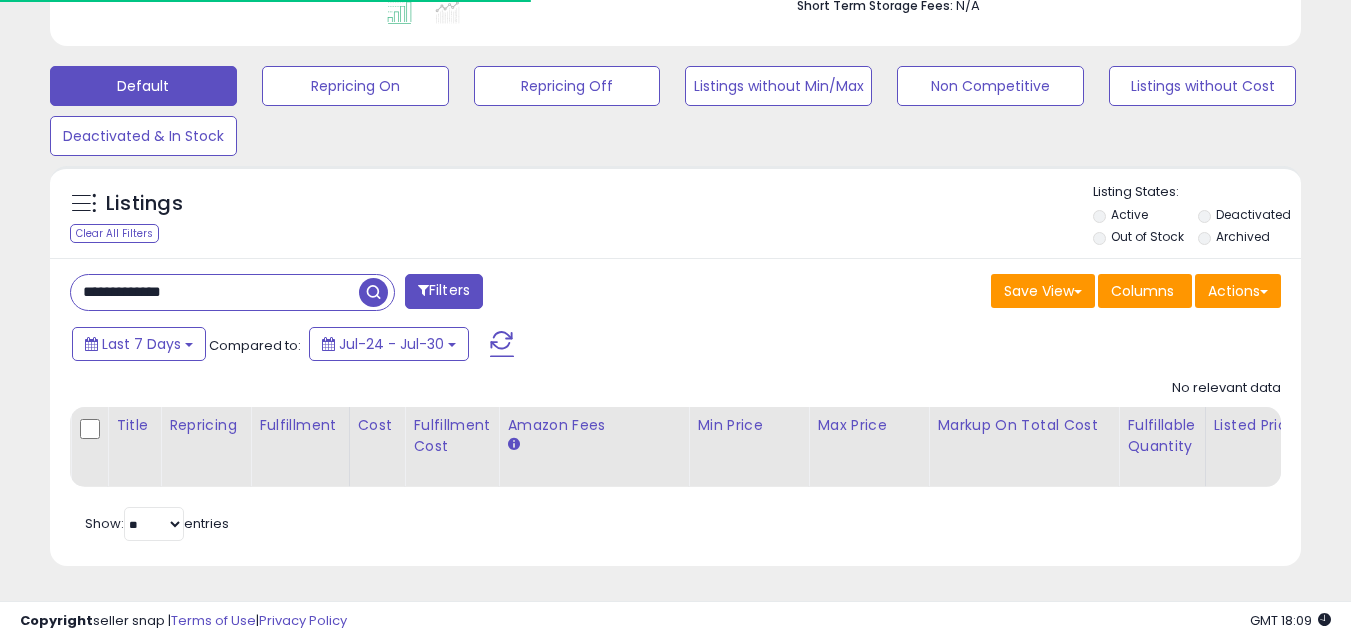scroll, scrollTop: 410, scrollLeft: 724, axis: both 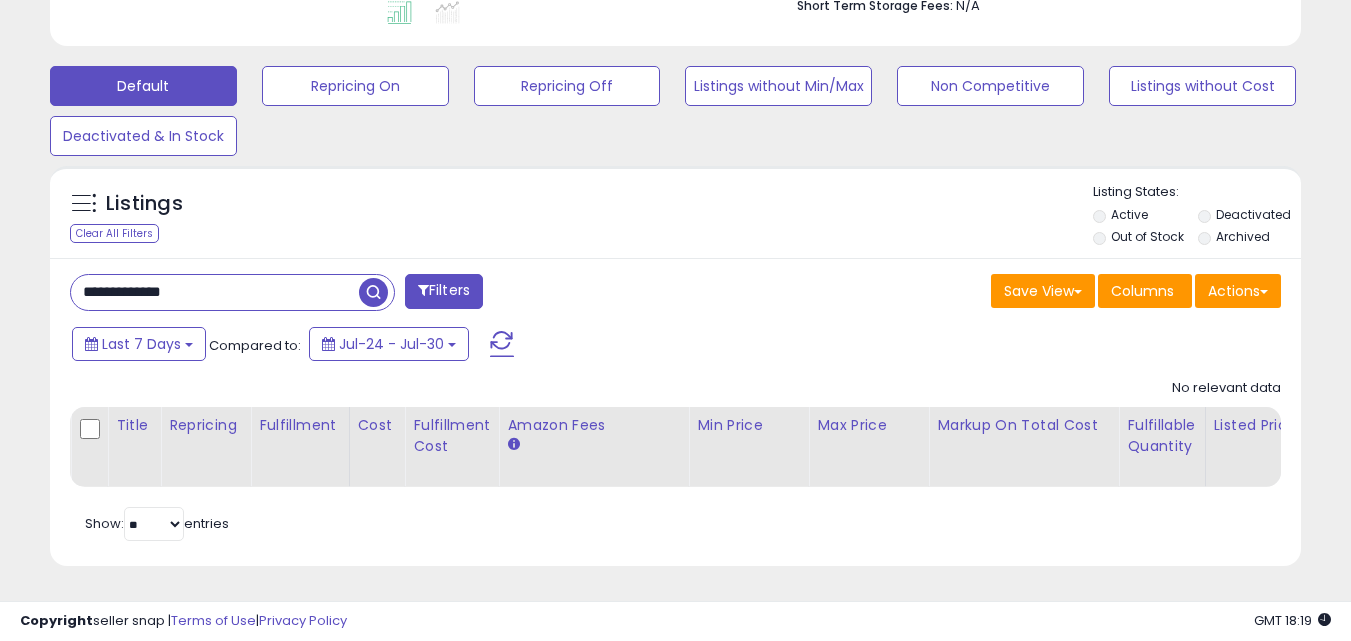 click on "**********" at bounding box center (215, 292) 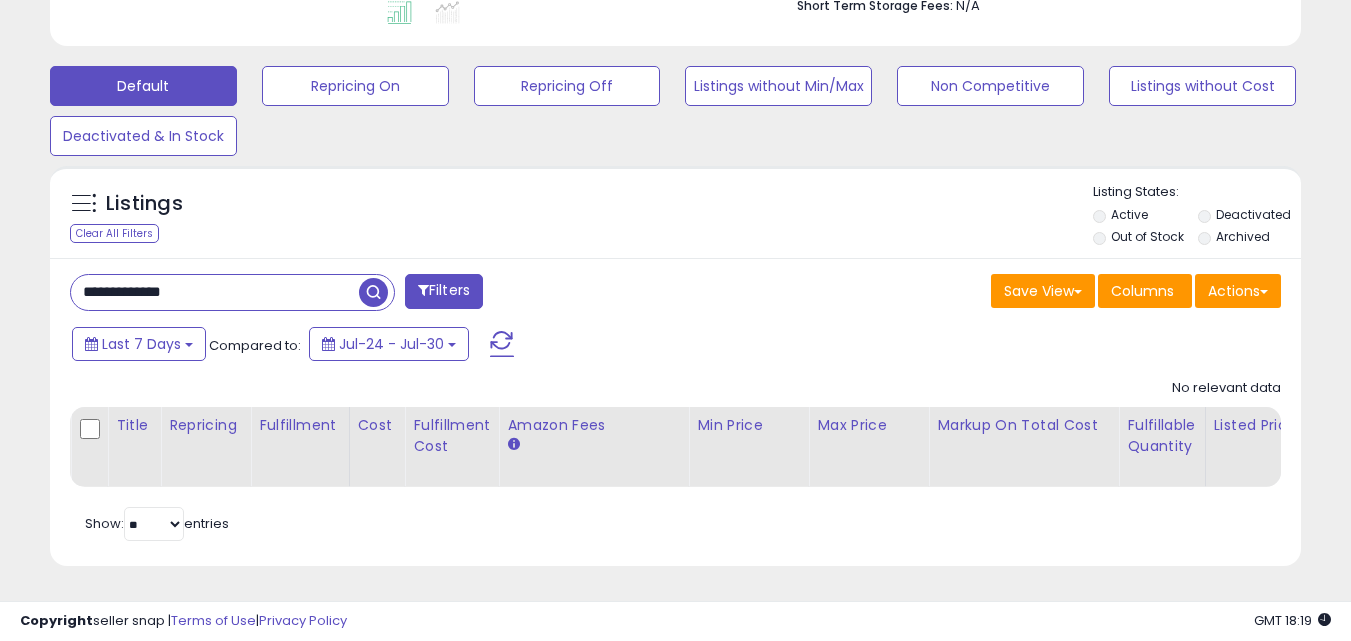 click on "**********" at bounding box center [215, 292] 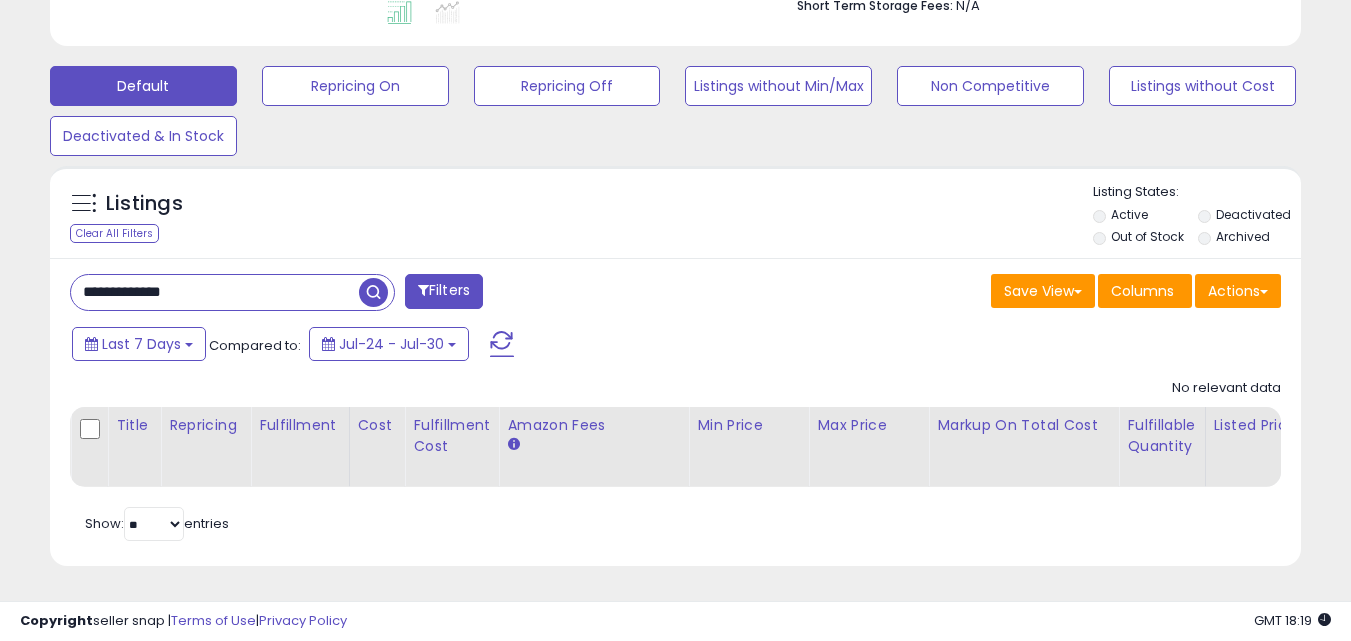 paste 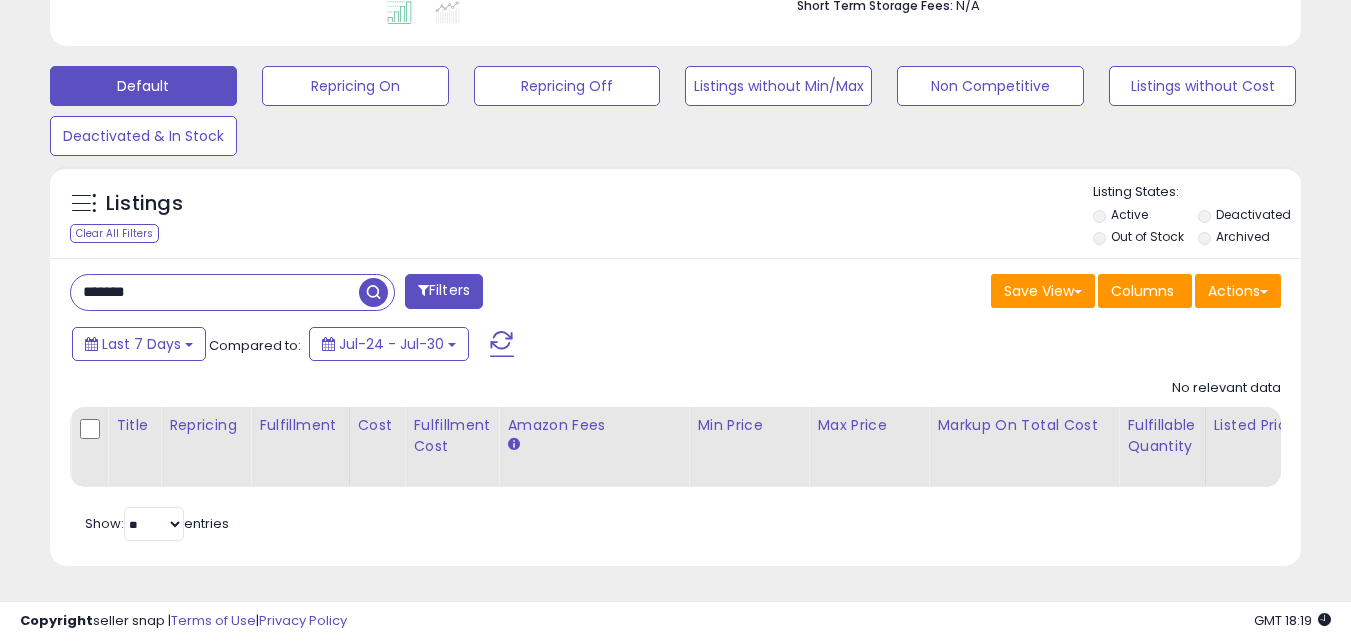 type on "*******" 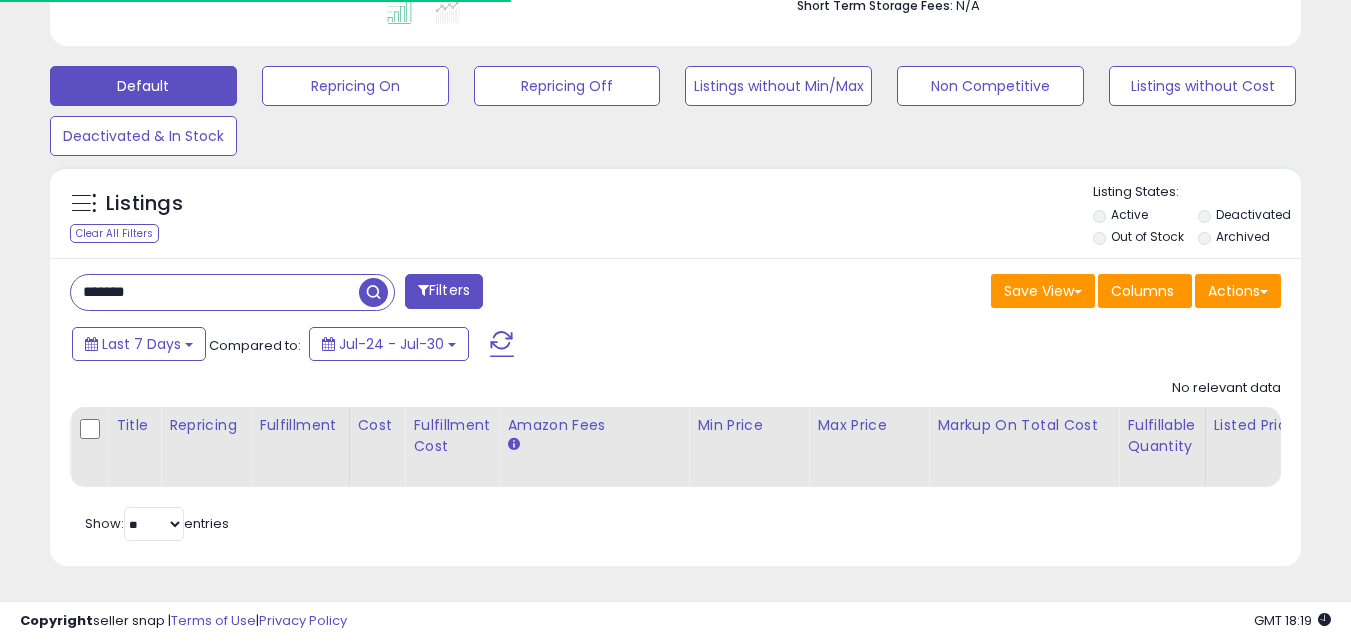 scroll, scrollTop: 410, scrollLeft: 724, axis: both 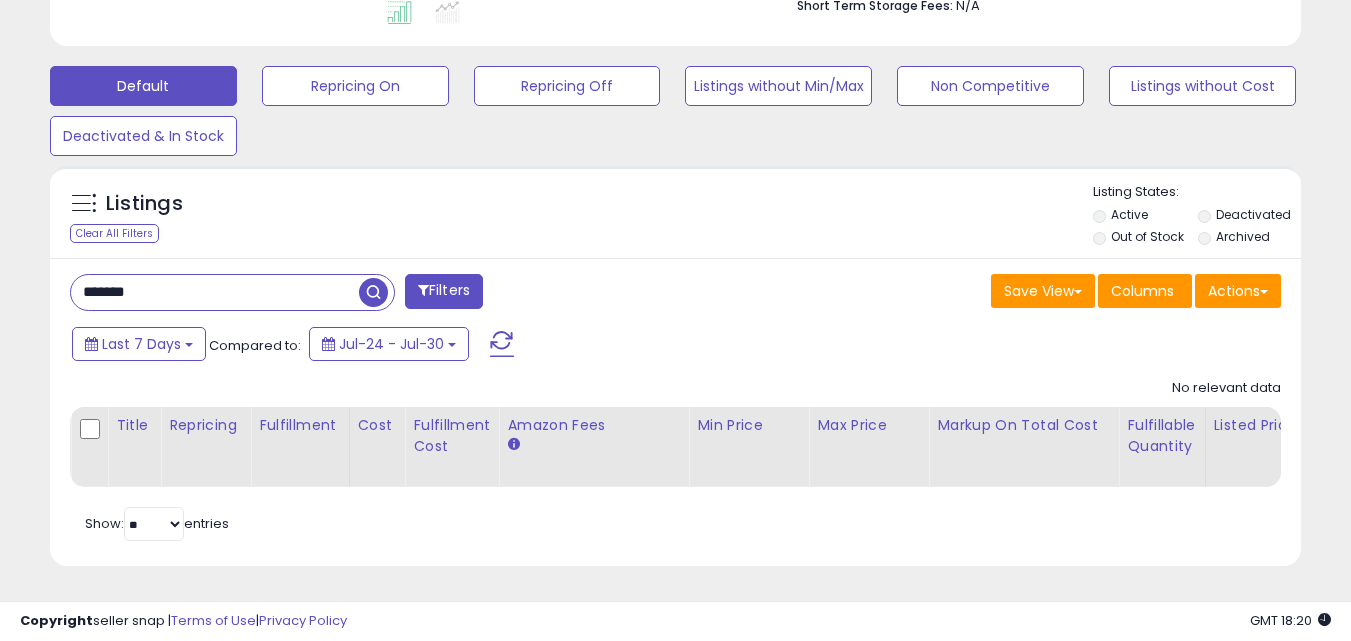 click on "*******" at bounding box center [215, 292] 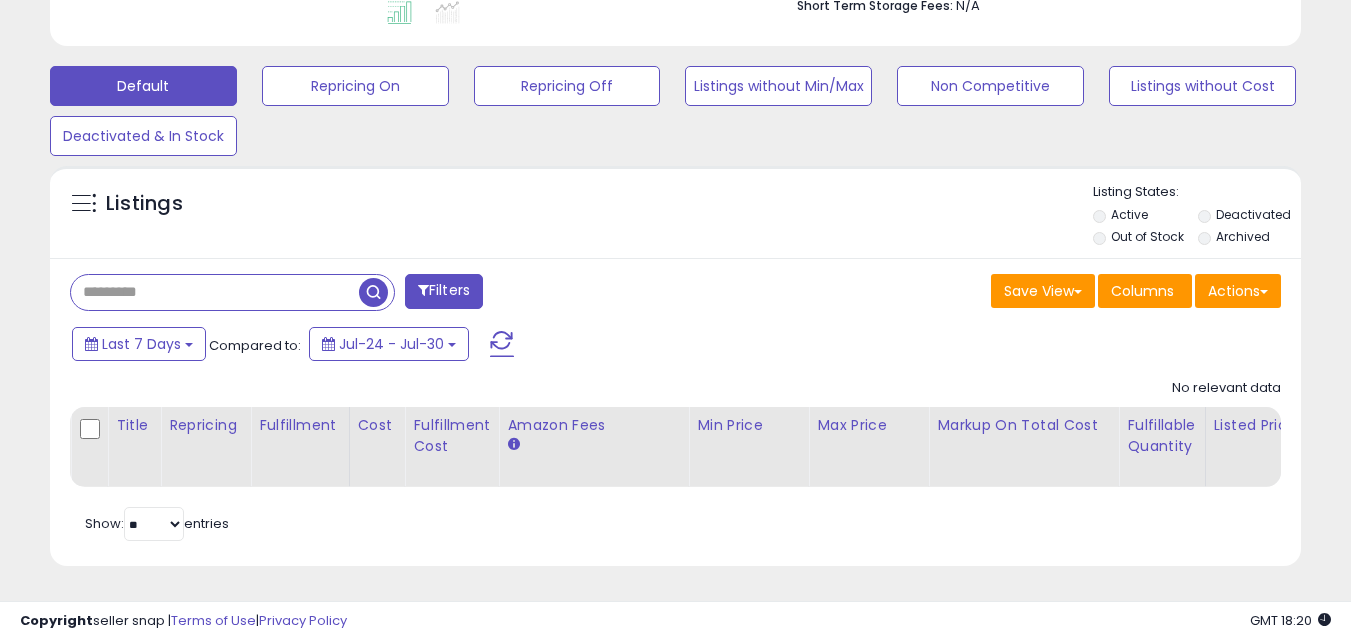 click on "Listings" at bounding box center [675, 217] 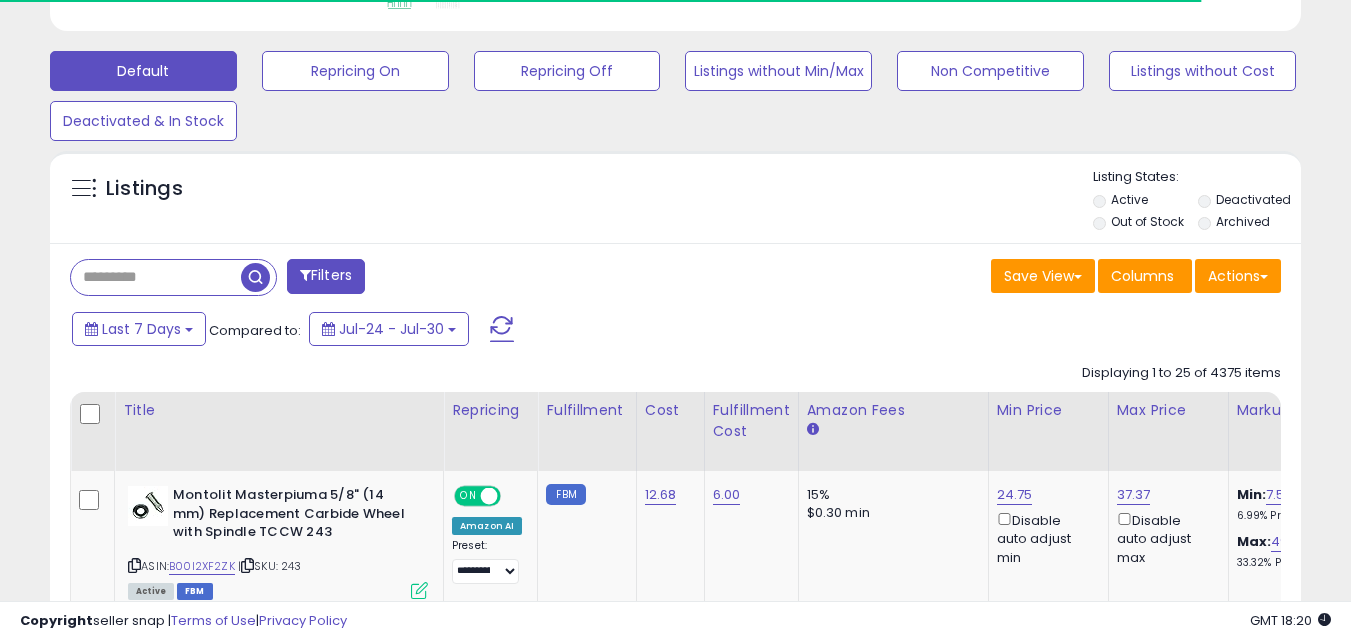 scroll, scrollTop: 410, scrollLeft: 724, axis: both 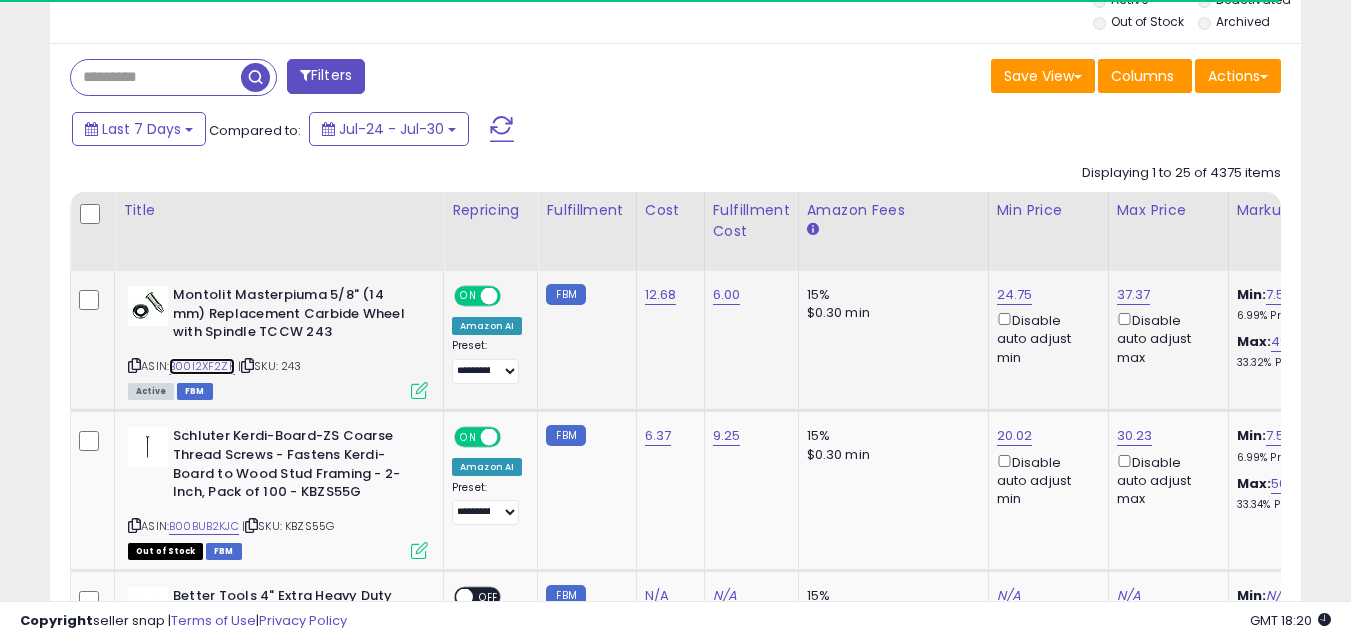 click on "B00I2XF2ZK" at bounding box center [202, 366] 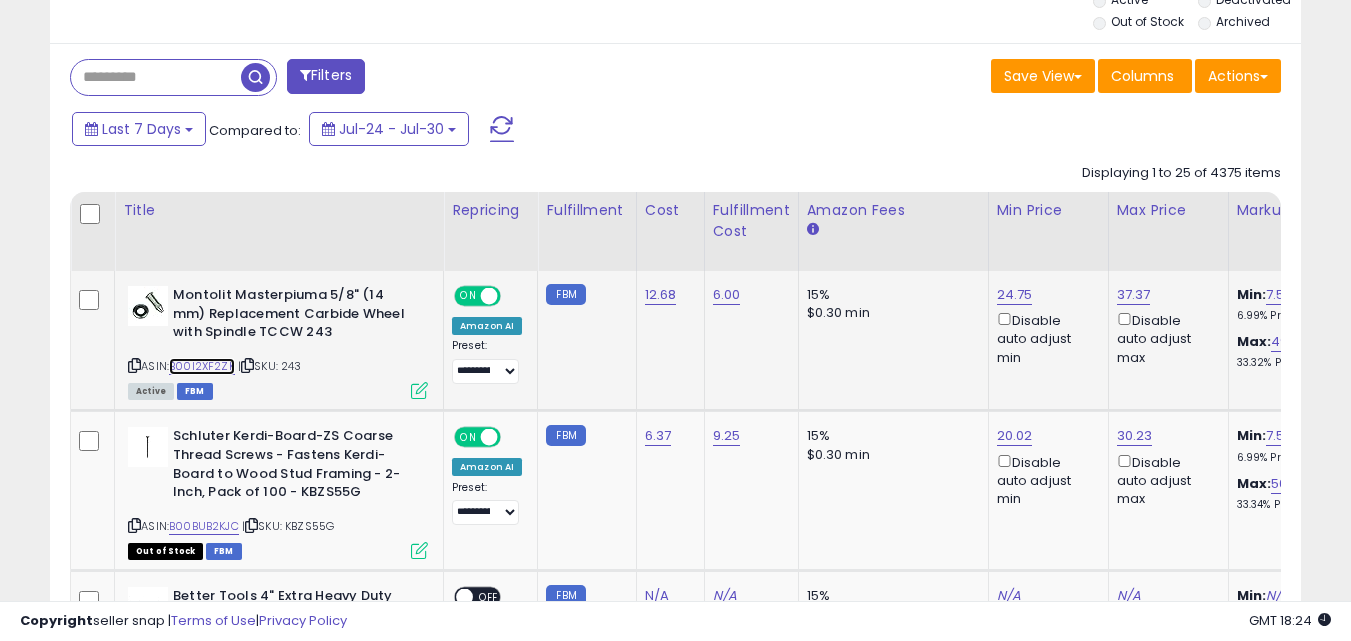 scroll, scrollTop: 999590, scrollLeft: 999276, axis: both 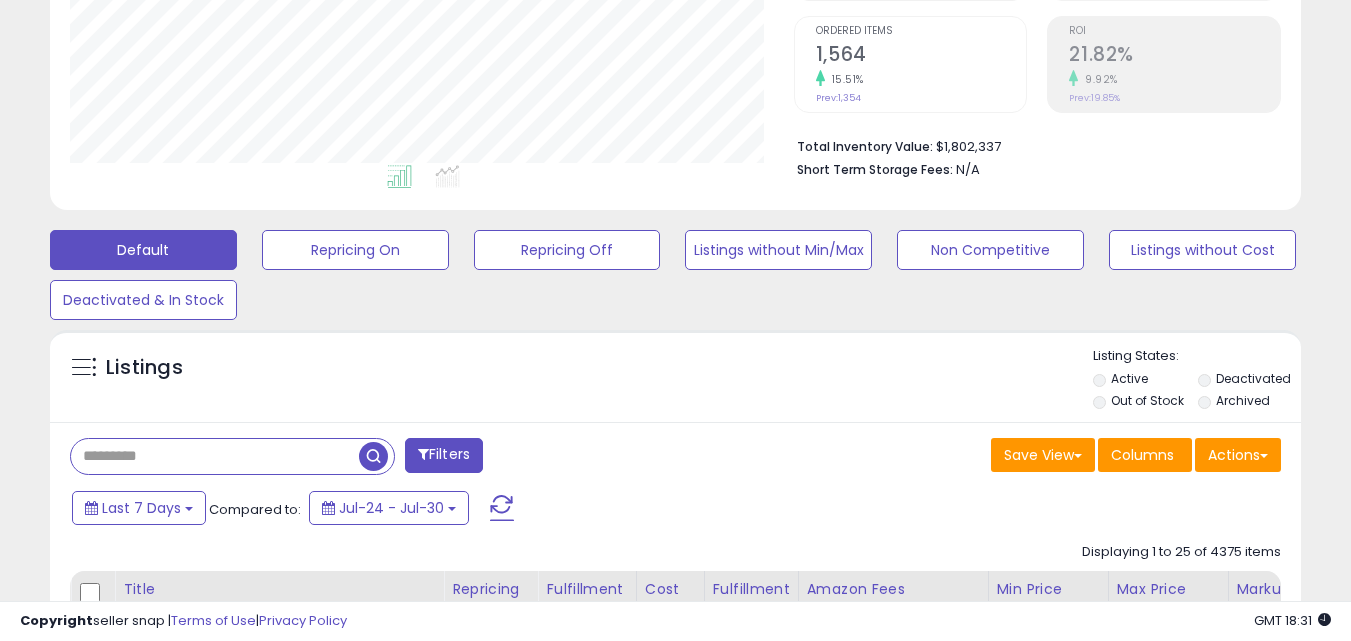 click at bounding box center [215, 456] 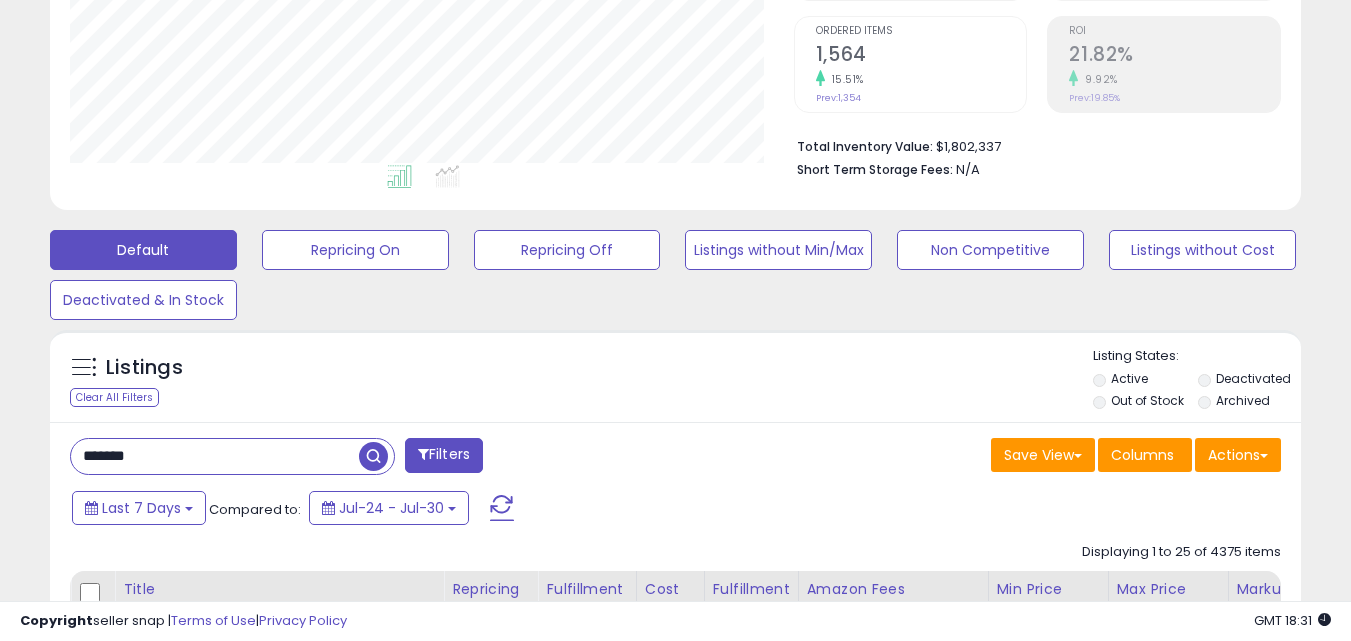 type on "*******" 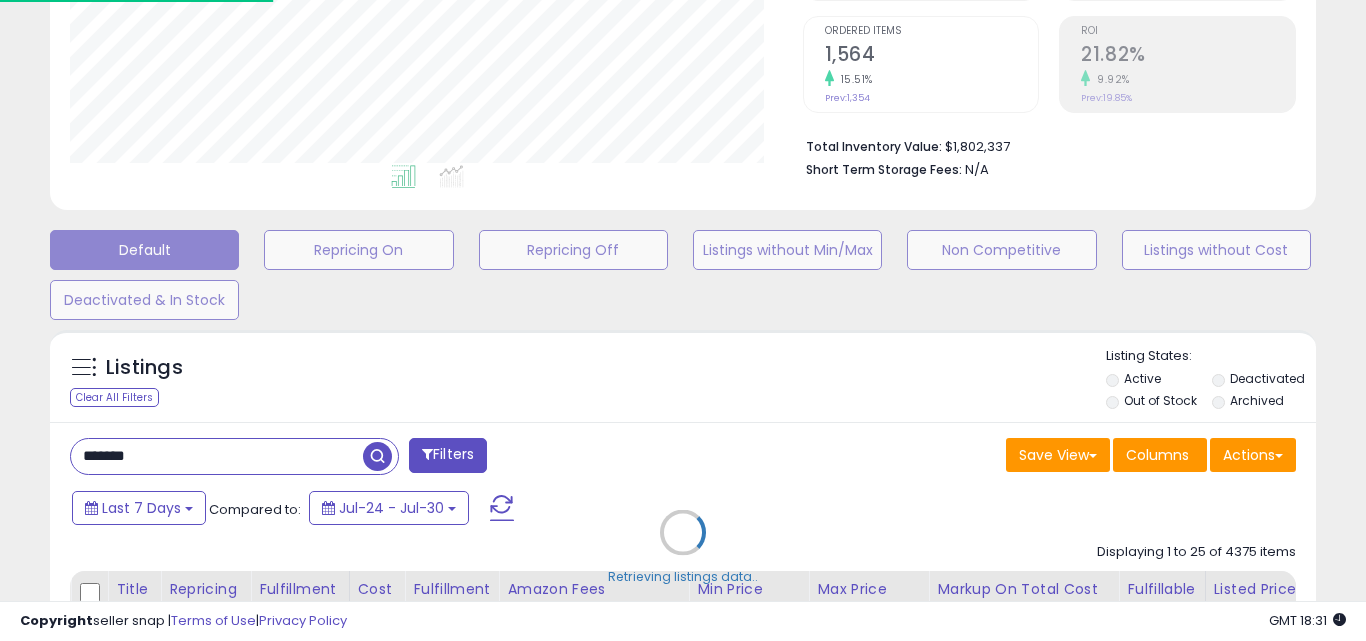 scroll, scrollTop: 999590, scrollLeft: 999267, axis: both 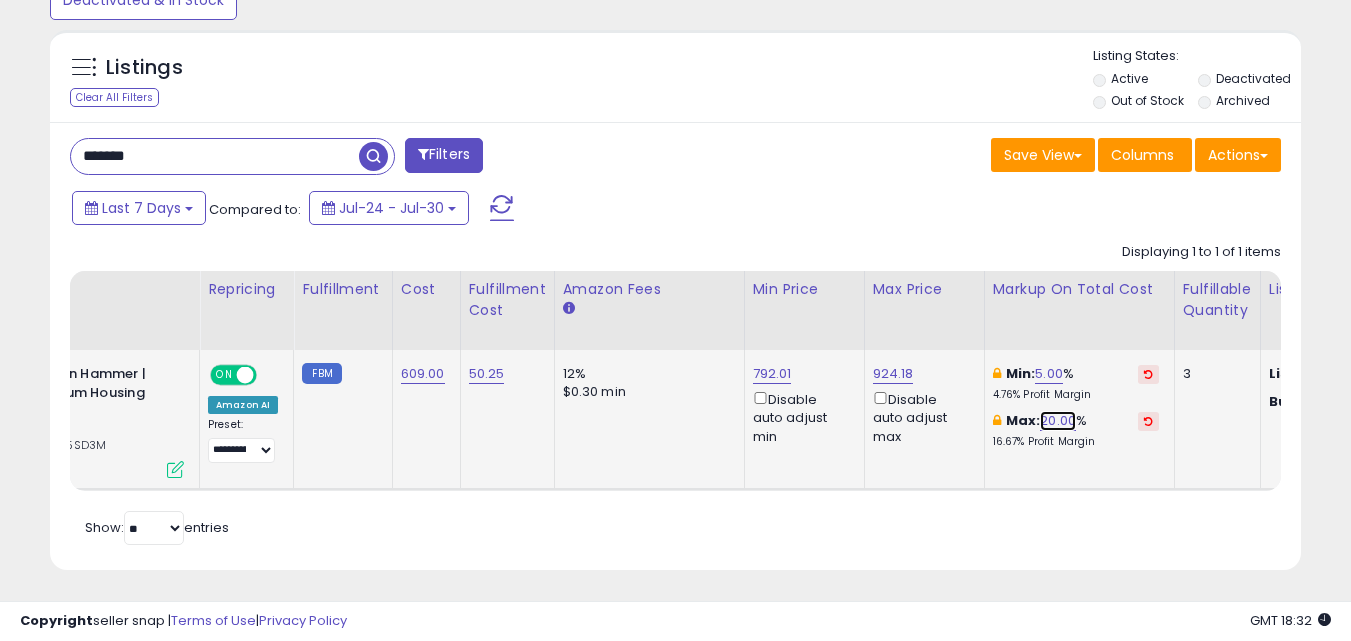 click on "20.00" at bounding box center [1058, 421] 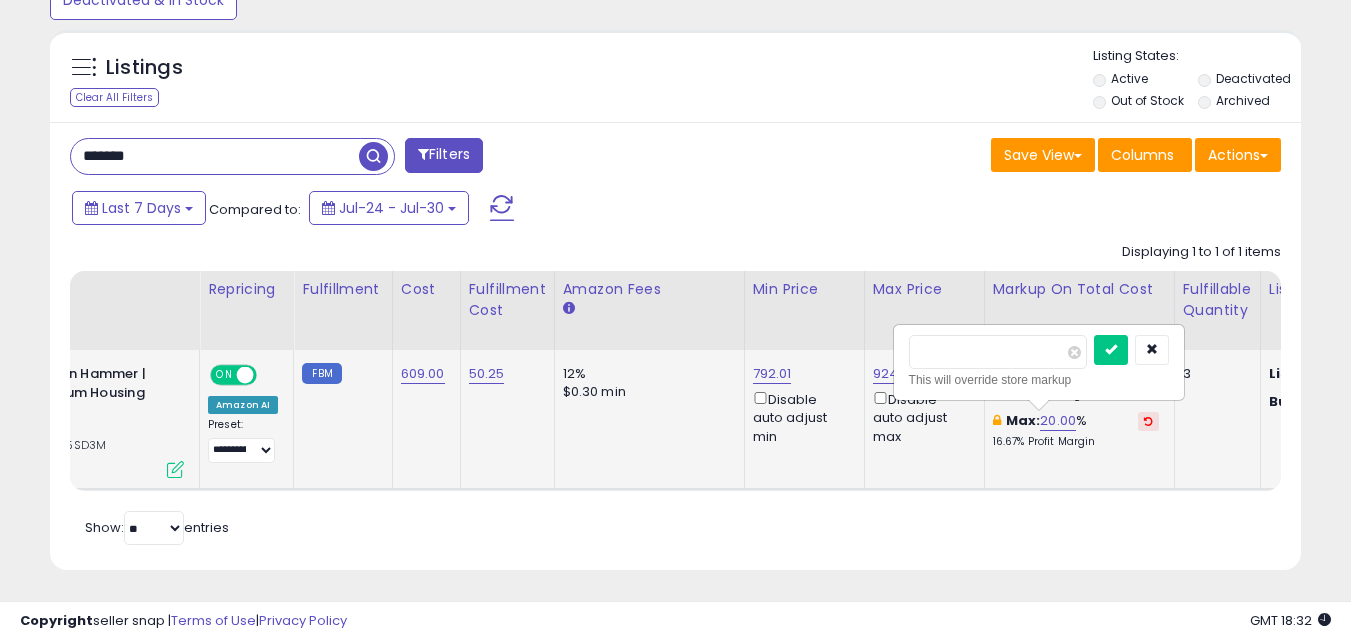 drag, startPoint x: 981, startPoint y: 359, endPoint x: 777, endPoint y: 359, distance: 204 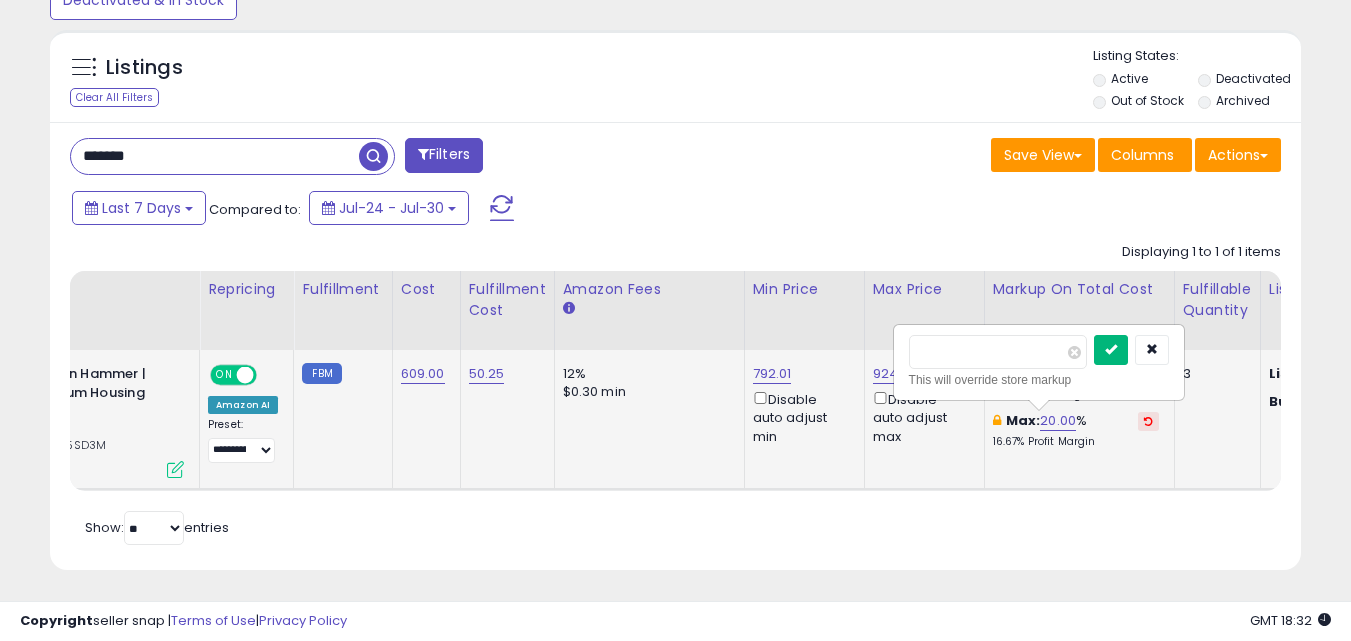 type on "**" 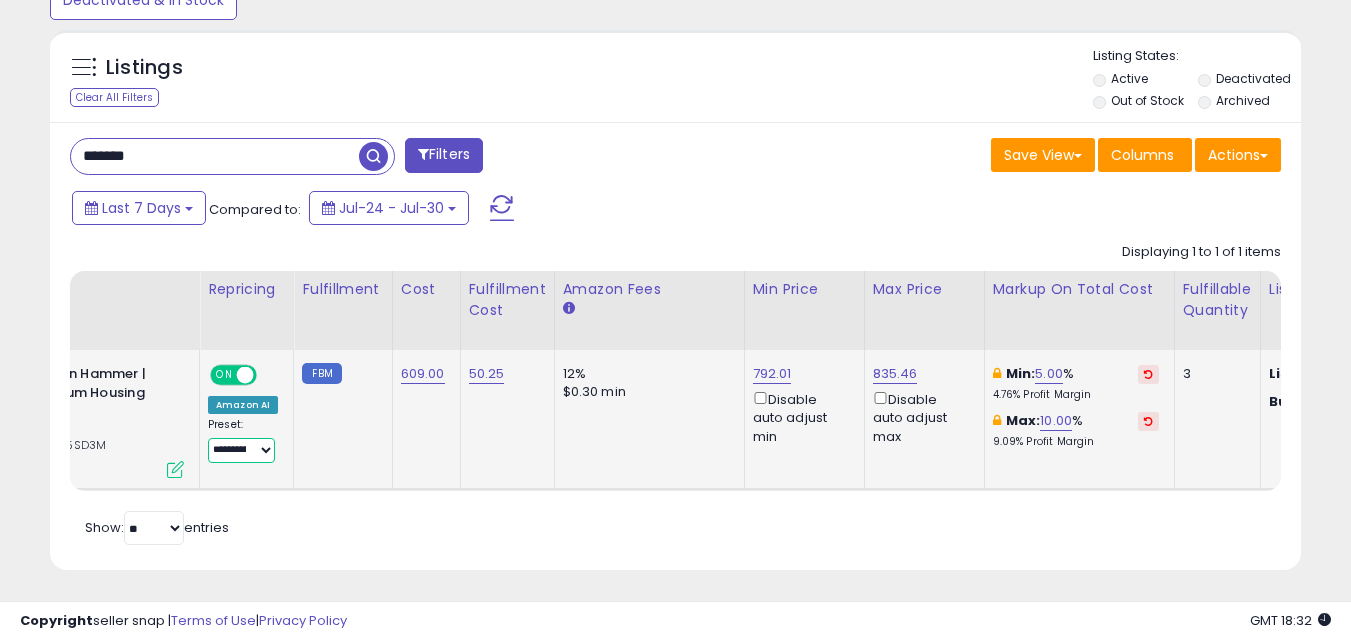click on "**********" at bounding box center (241, 450) 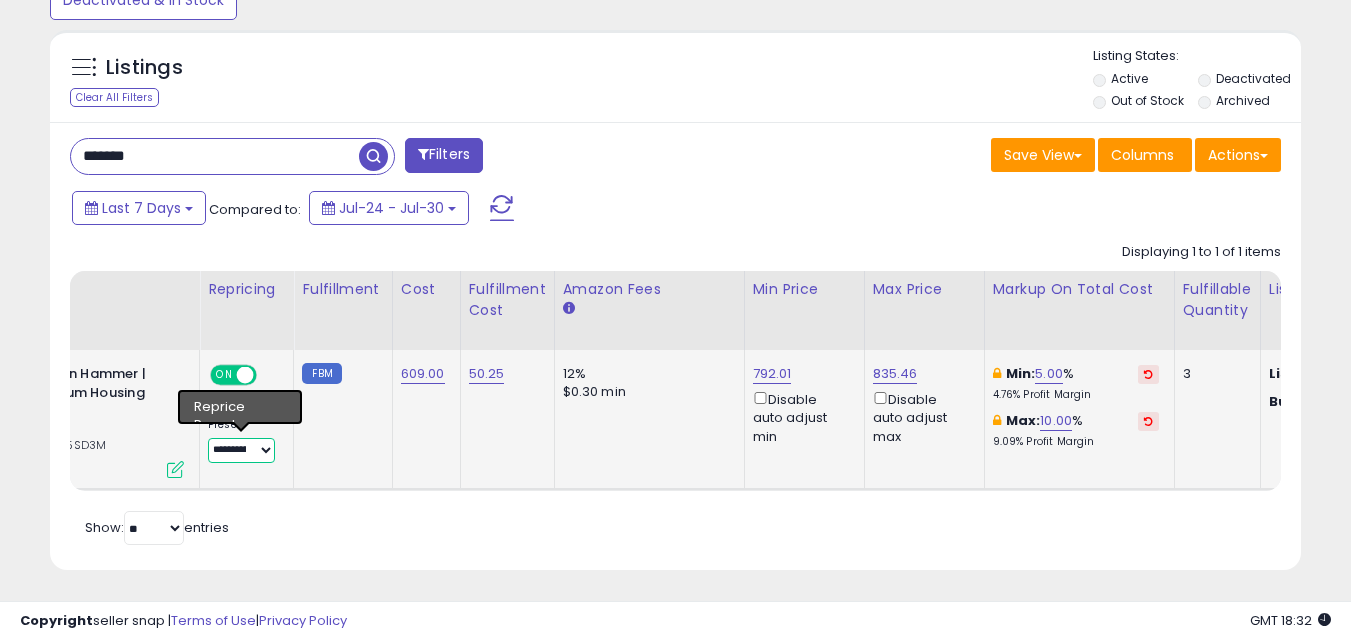 select on "**********" 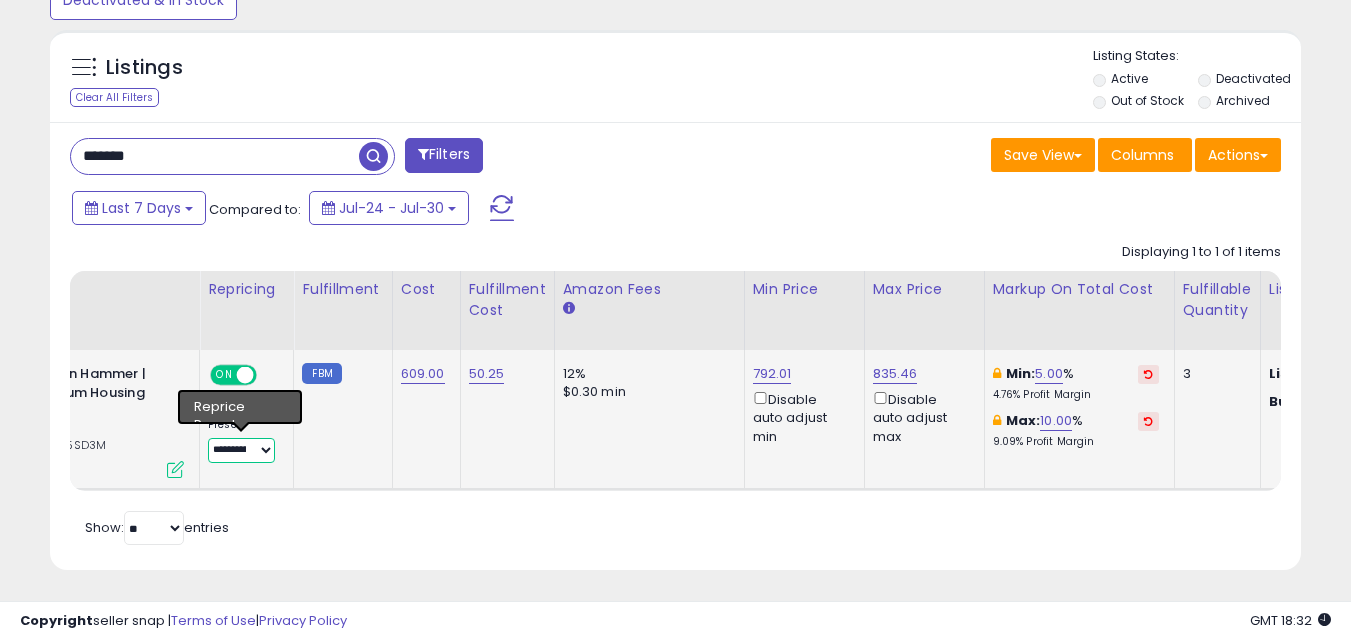 click on "**********" at bounding box center (241, 450) 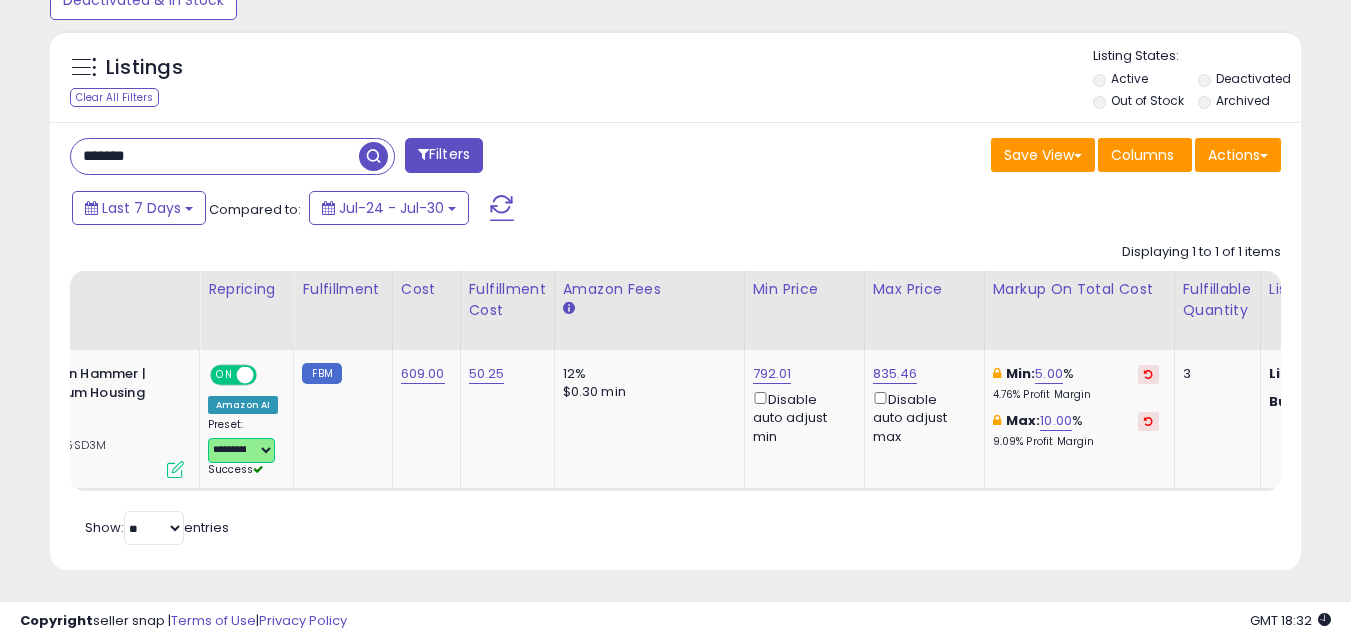 scroll, scrollTop: 0, scrollLeft: 78, axis: horizontal 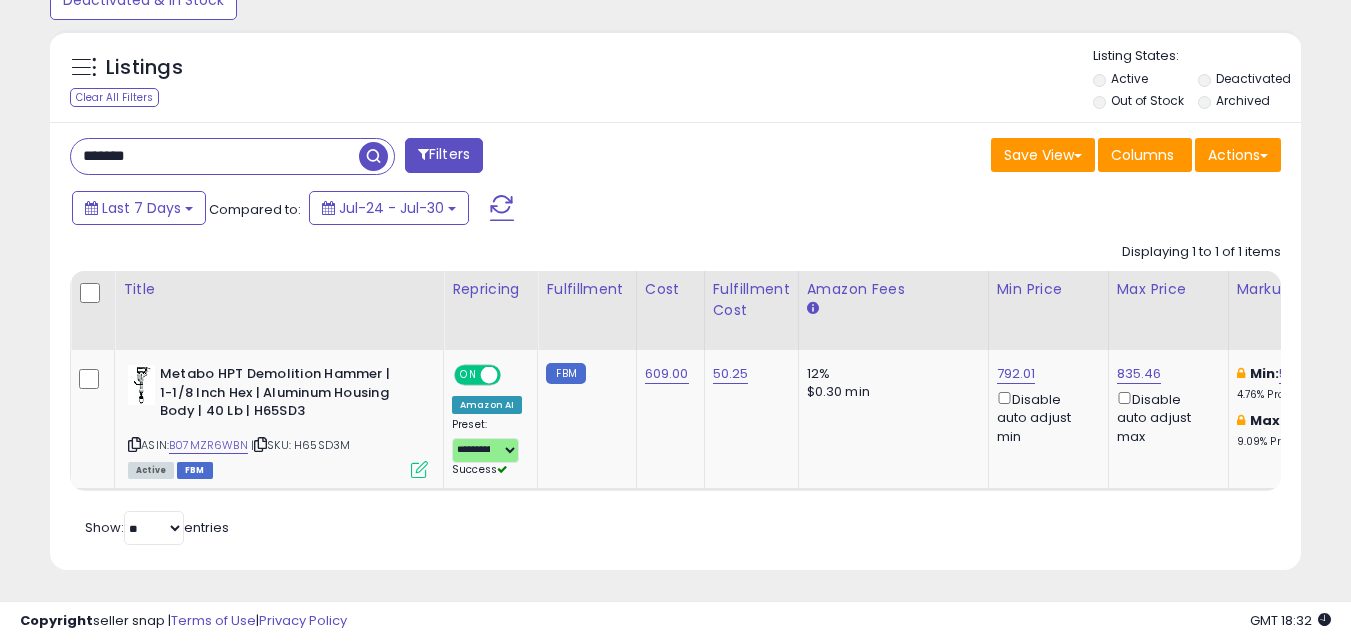 click on "Last 7 Days
Compared to:
Jul-24 - Jul-30" at bounding box center [521, 210] 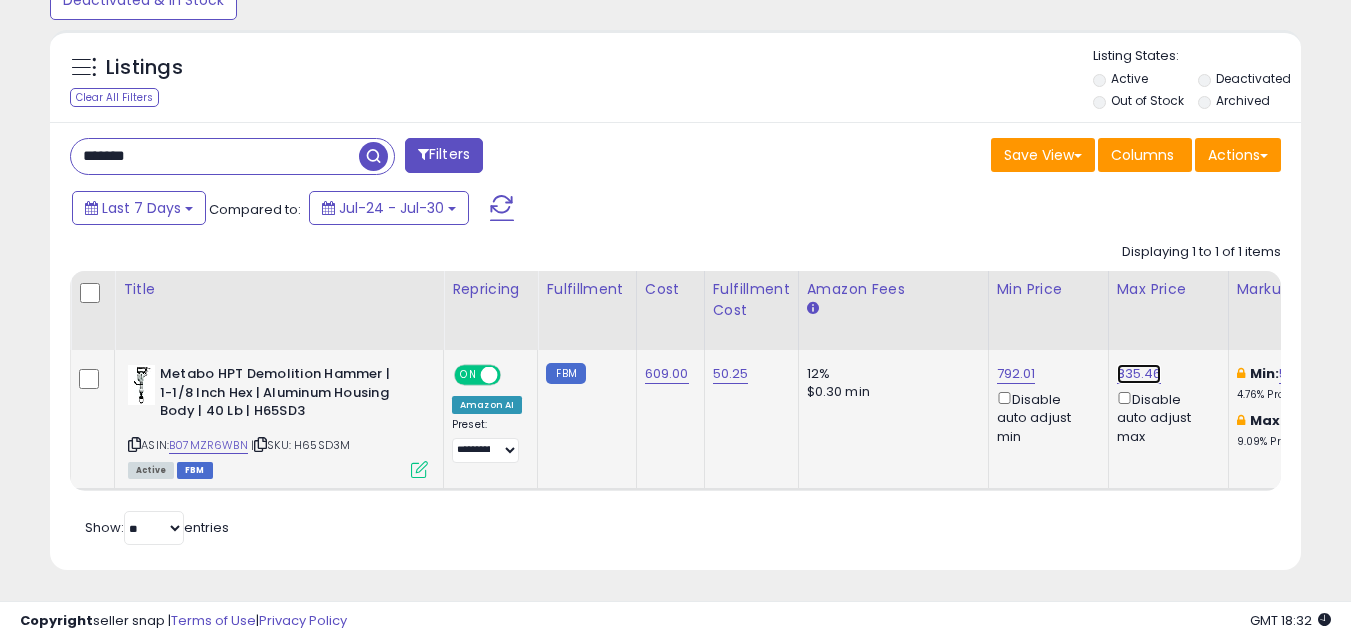 click on "835.46" at bounding box center (1139, 374) 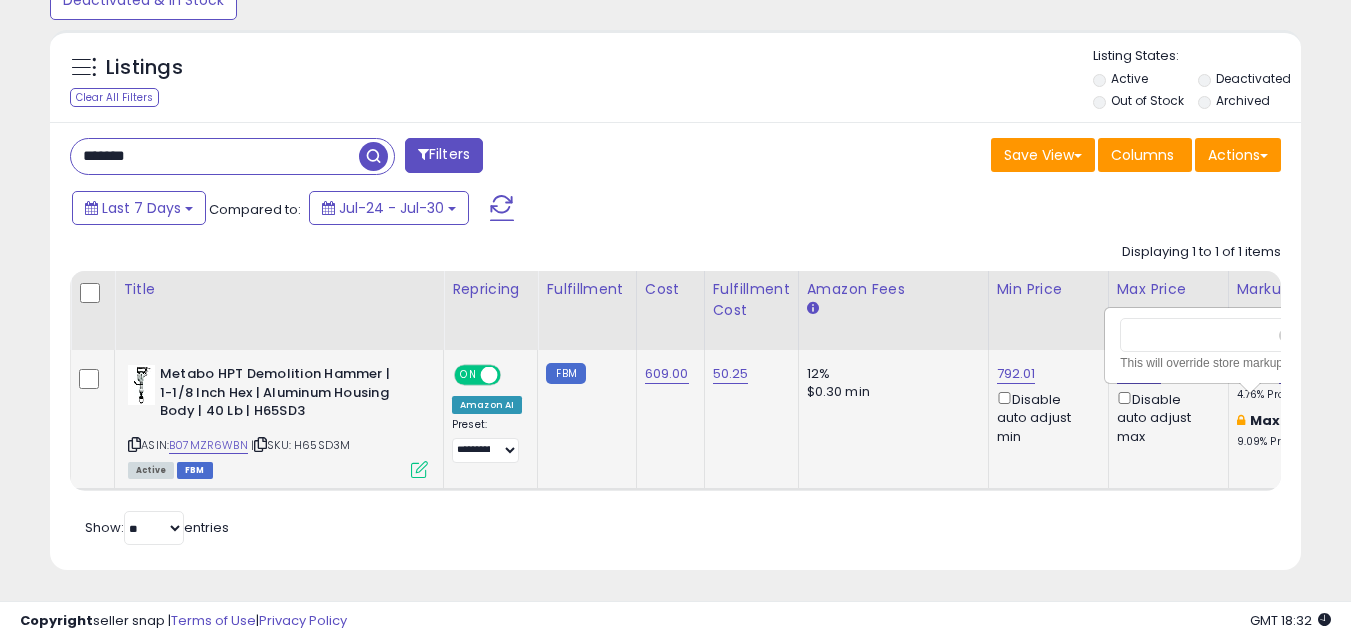 scroll, scrollTop: 0, scrollLeft: 47, axis: horizontal 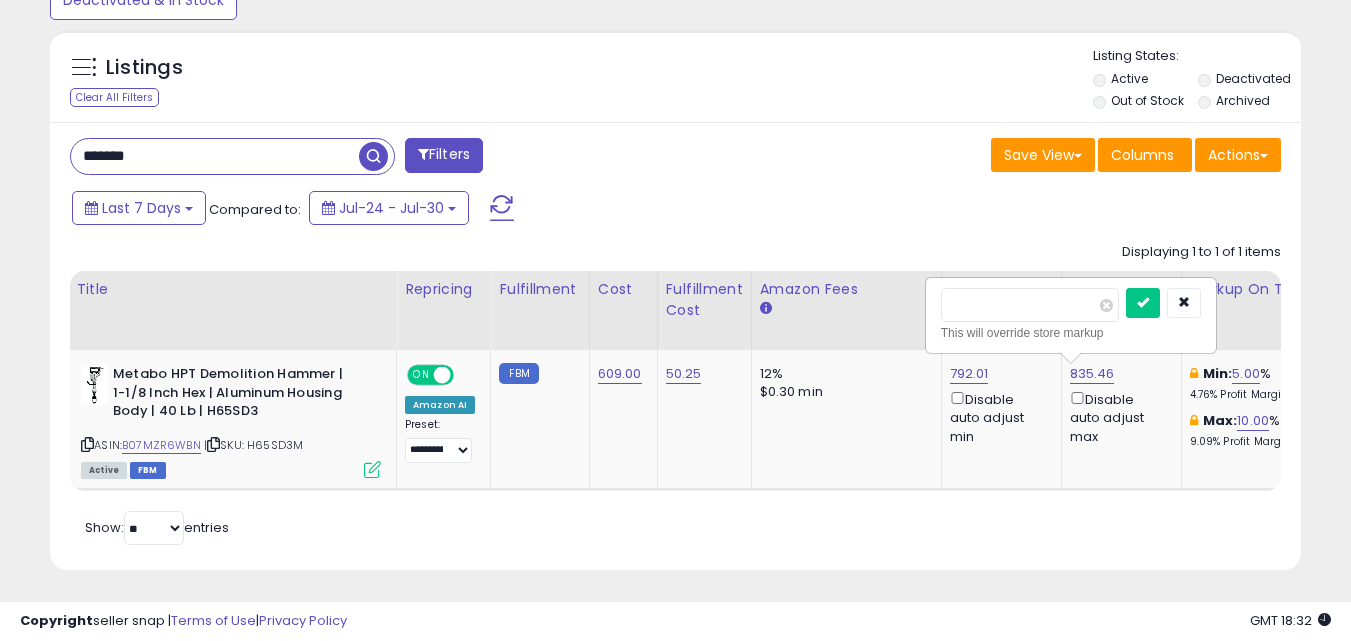 drag, startPoint x: 932, startPoint y: 310, endPoint x: 848, endPoint y: 300, distance: 84.59315 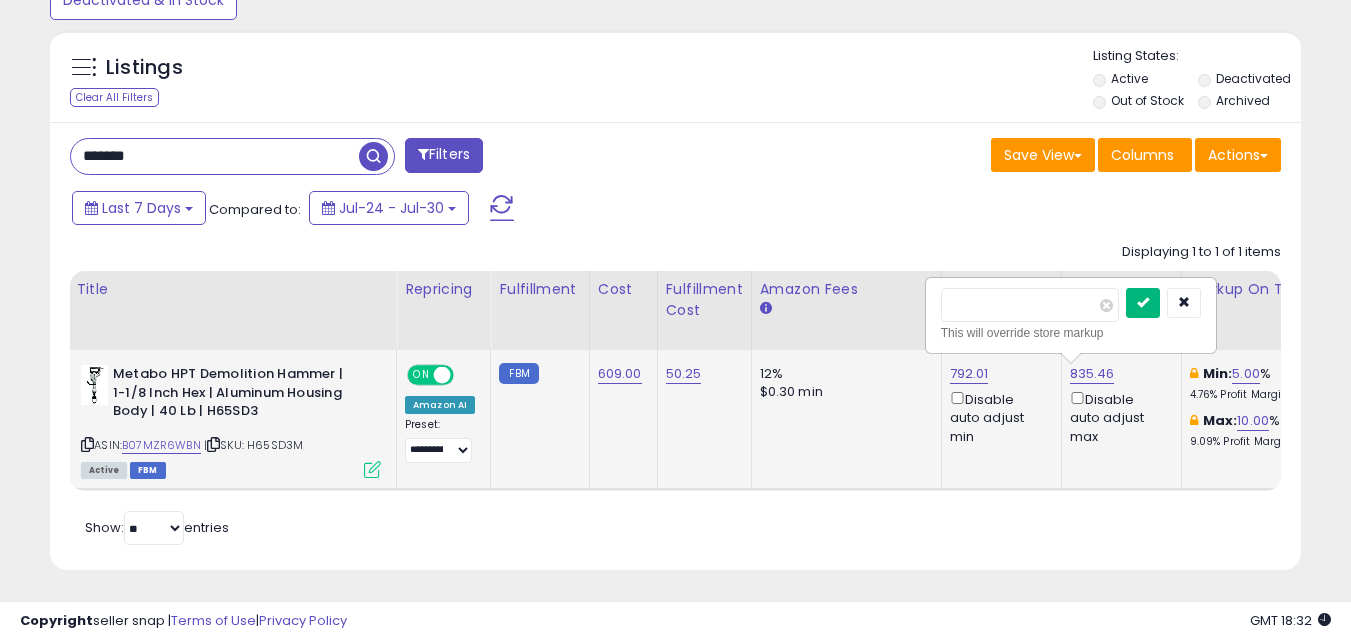 type on "***" 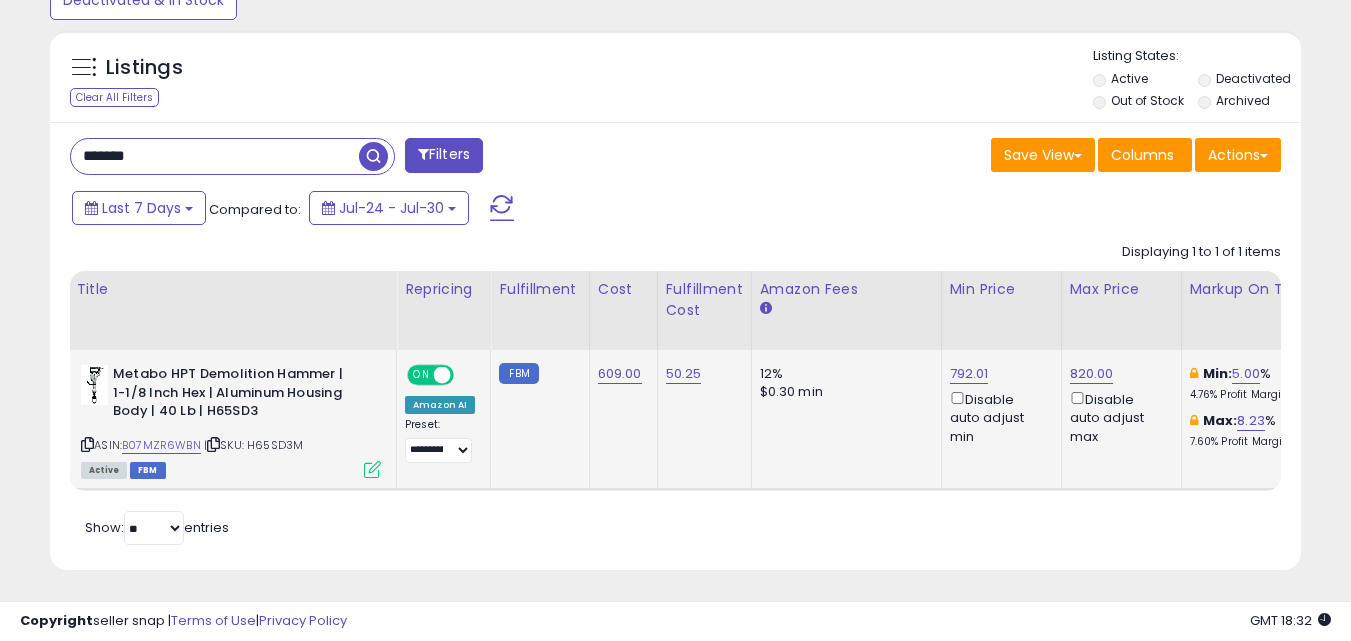 scroll, scrollTop: 0, scrollLeft: 0, axis: both 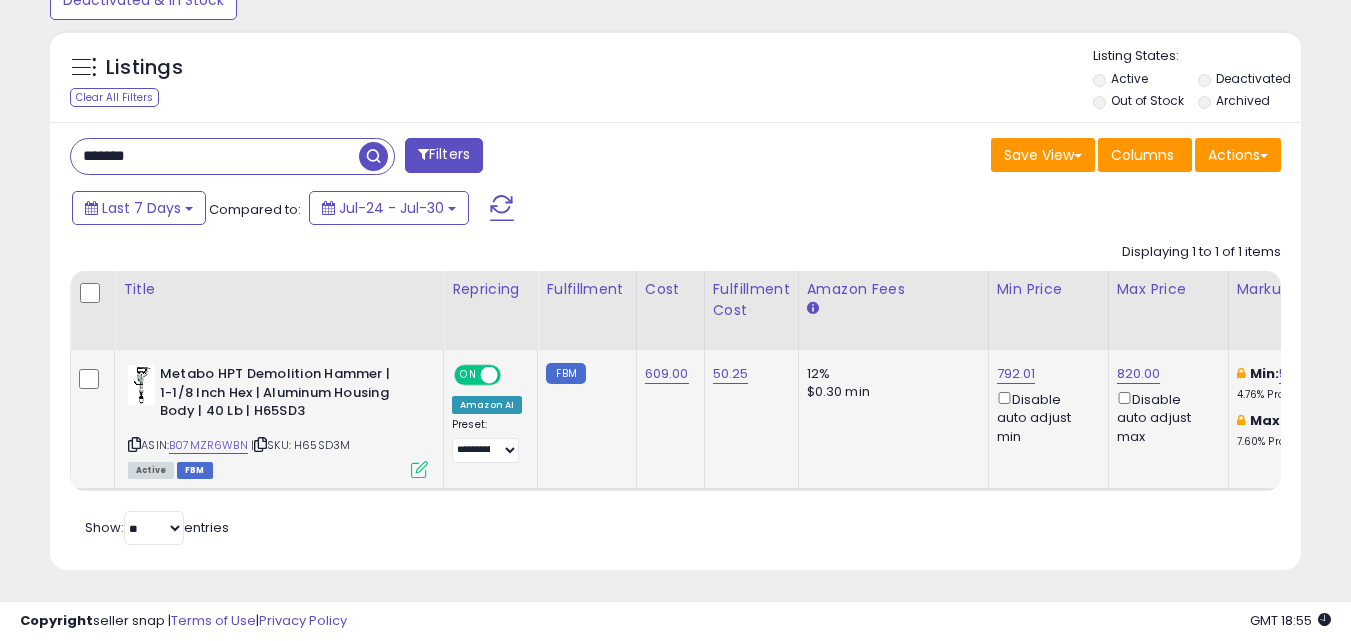 click on "*******" at bounding box center (215, 156) 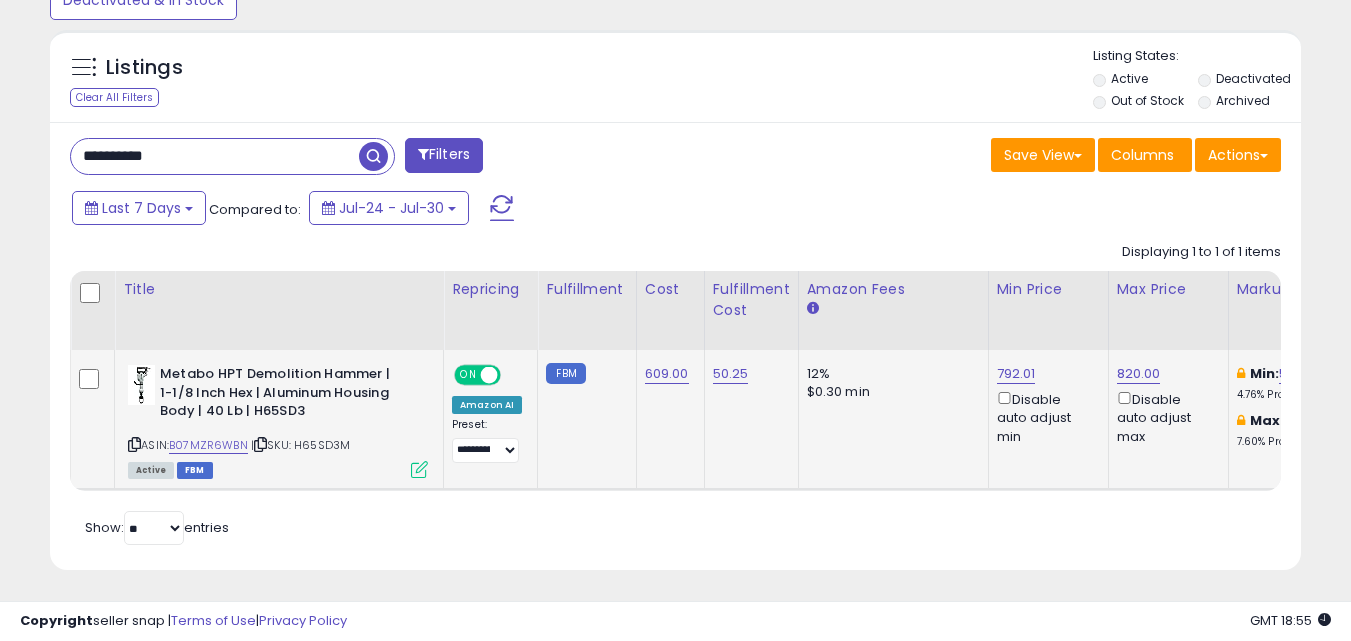 type on "**********" 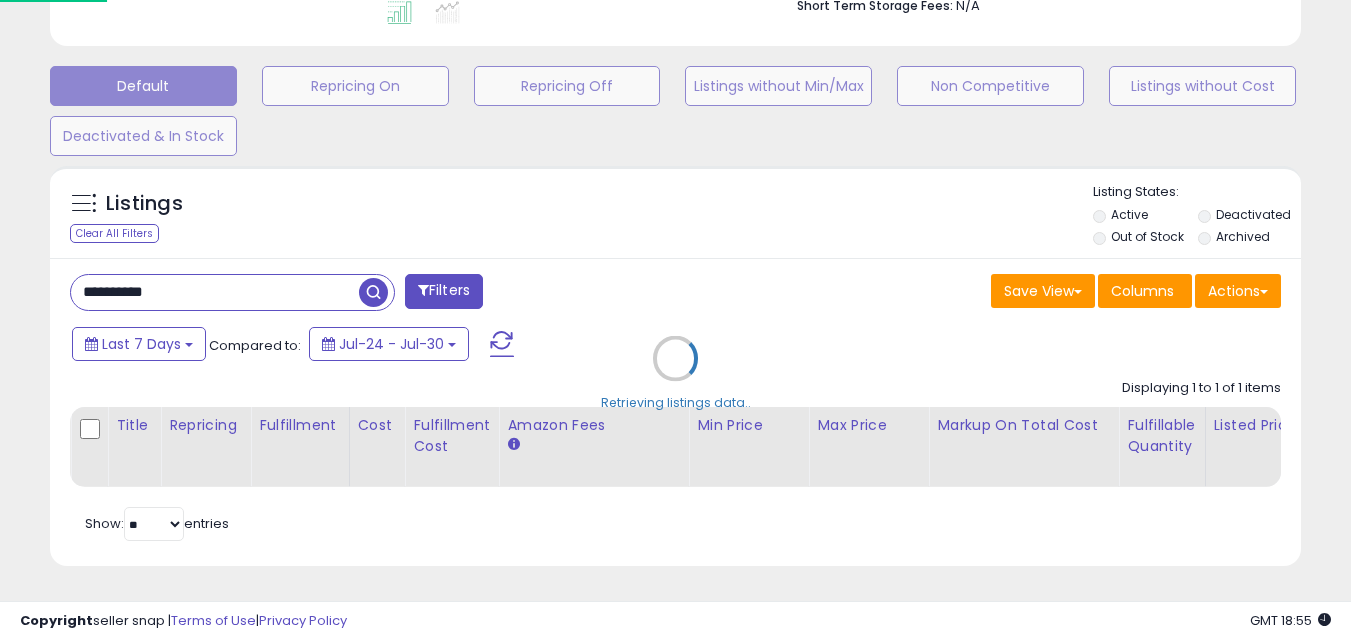 scroll, scrollTop: 999590, scrollLeft: 999267, axis: both 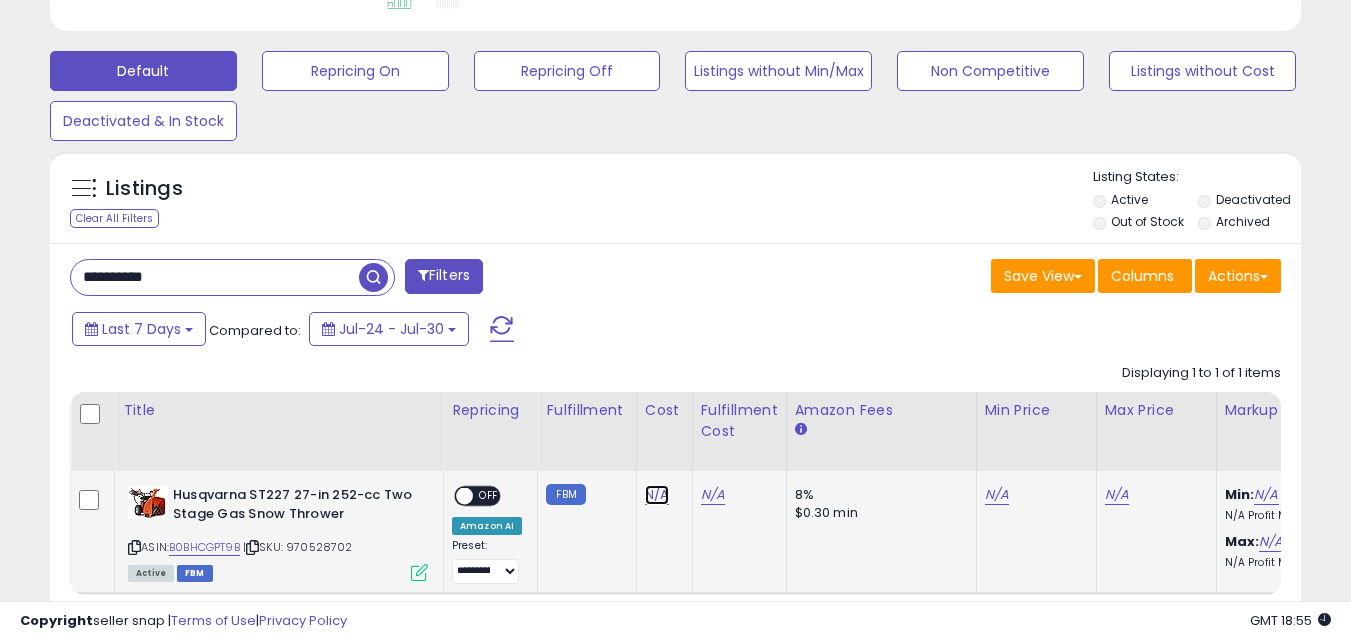 click on "N/A" at bounding box center (657, 495) 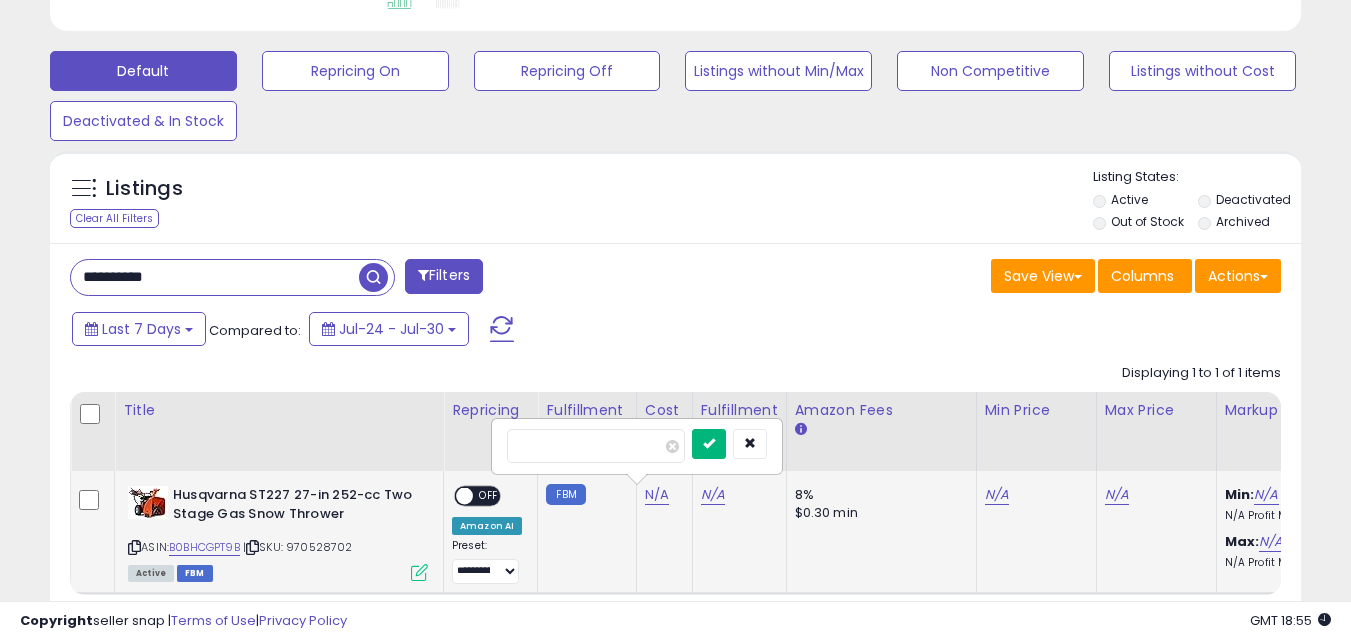 type on "******" 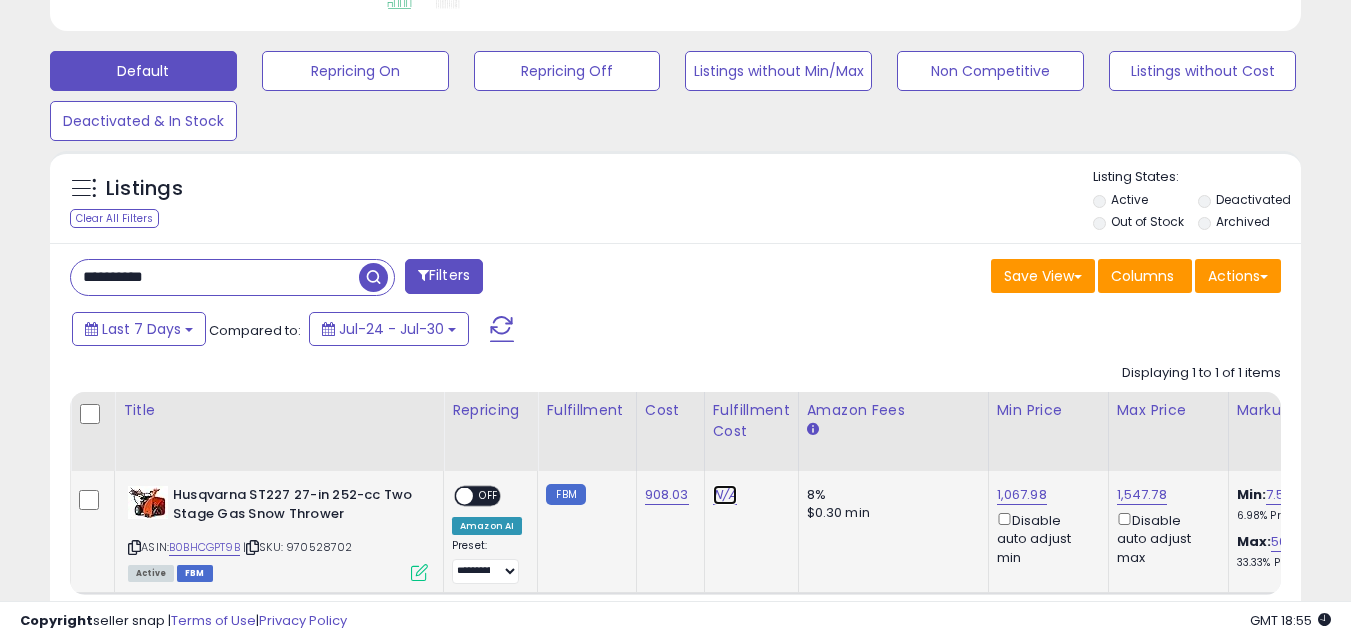 click on "N/A" at bounding box center [725, 495] 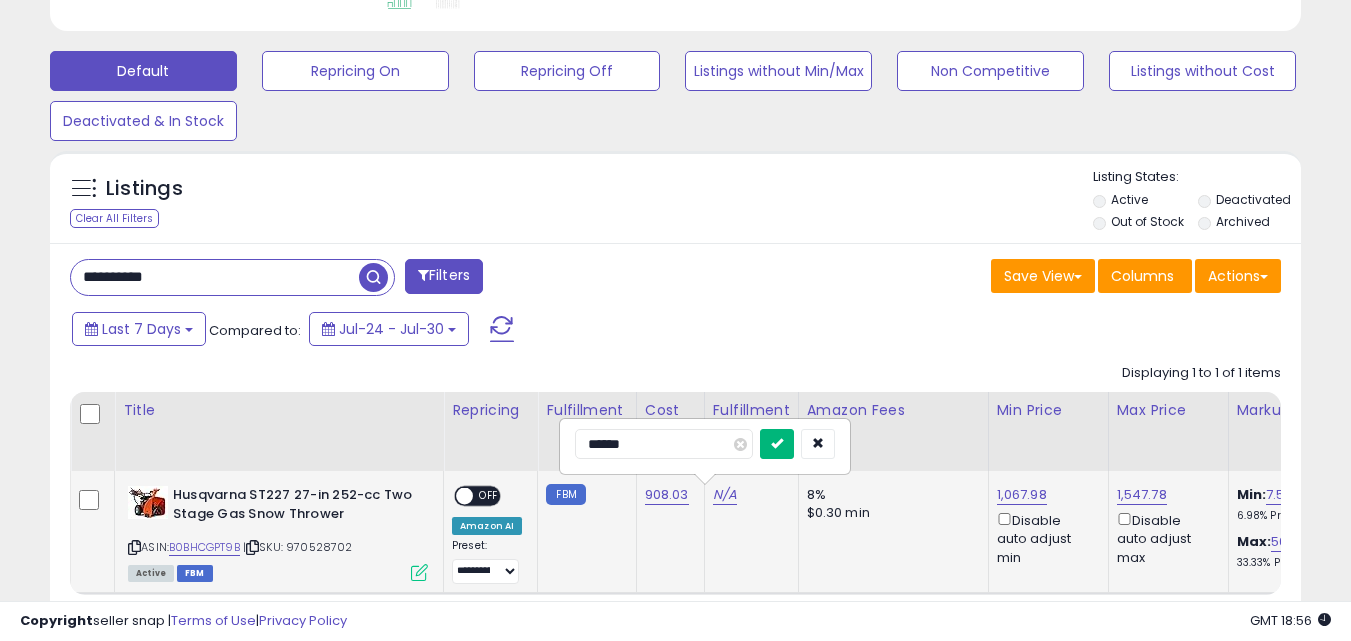 type on "******" 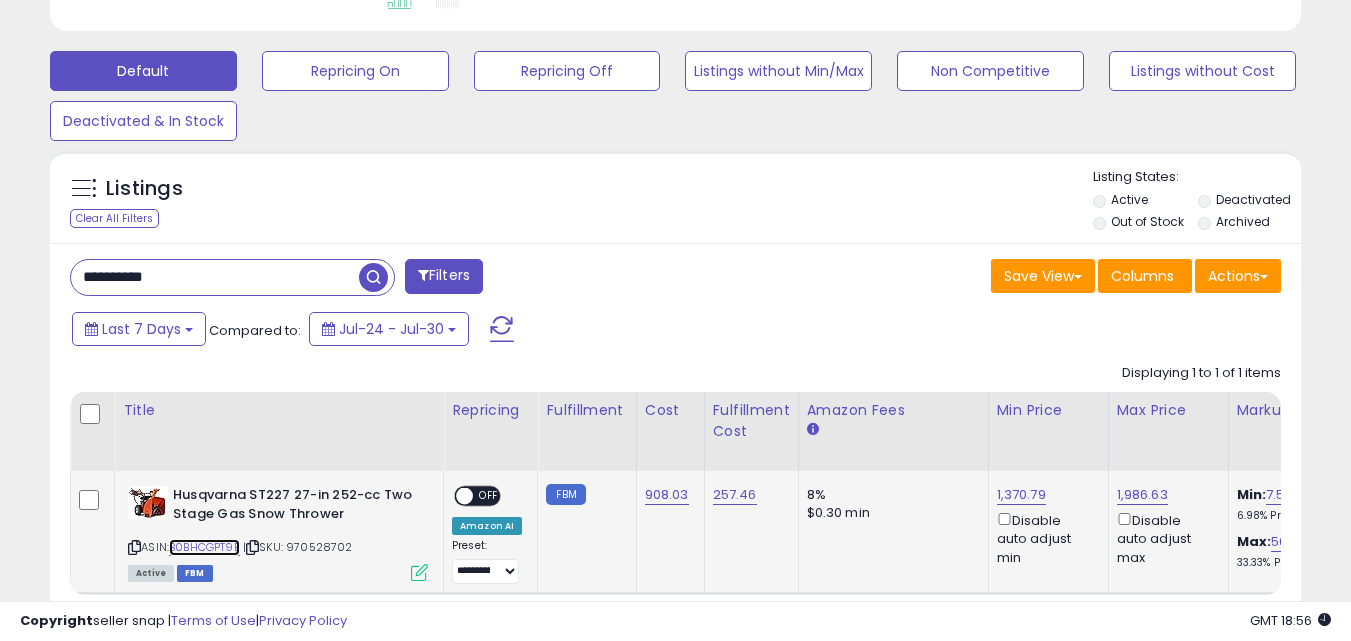 click on "B0BHCGPT9B" at bounding box center [204, 547] 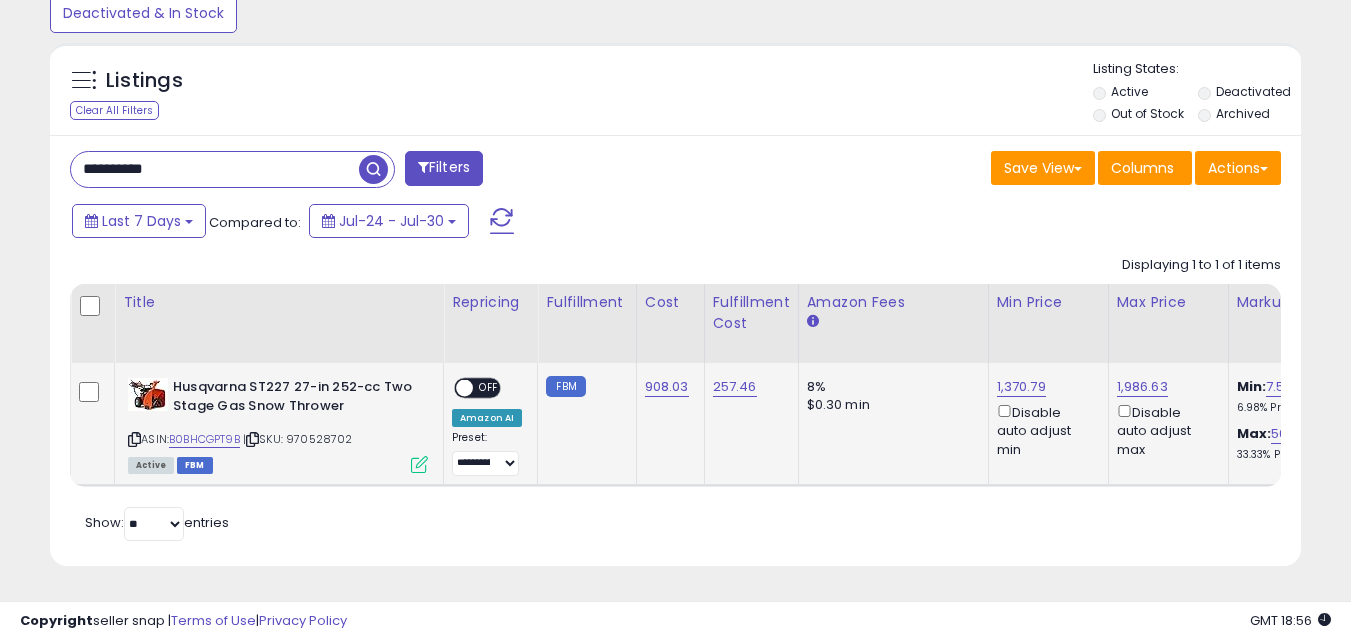 scroll, scrollTop: 702, scrollLeft: 0, axis: vertical 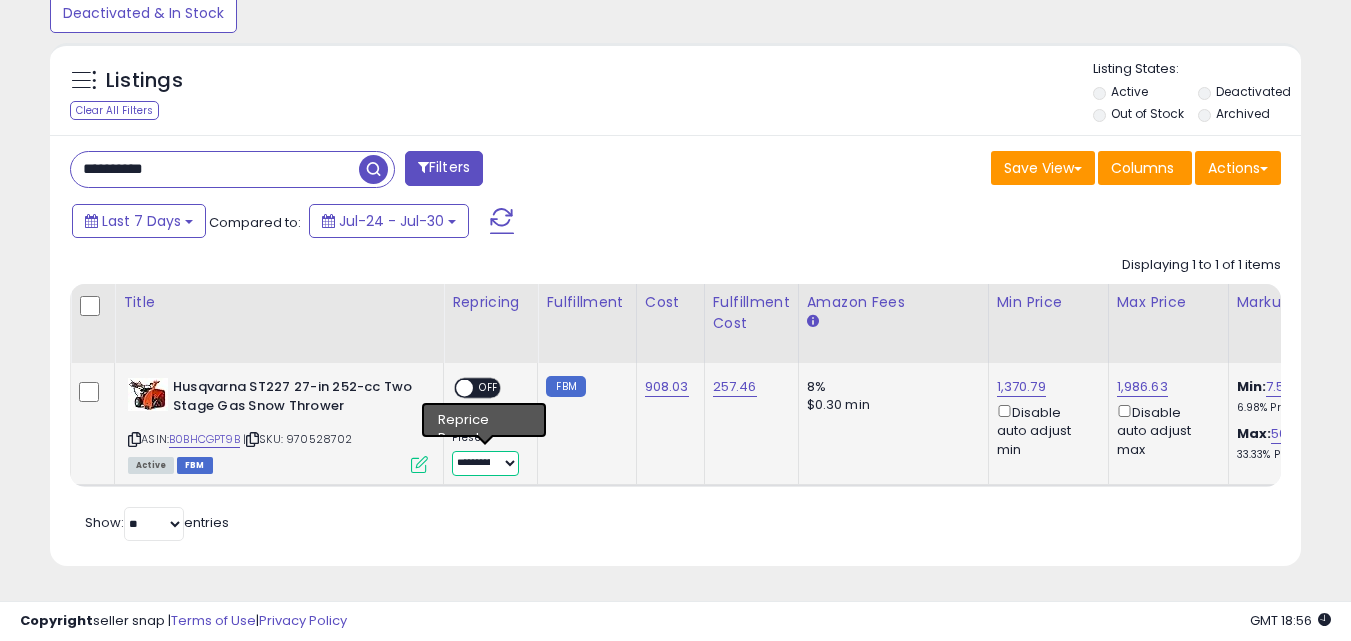 click on "**********" at bounding box center [485, 463] 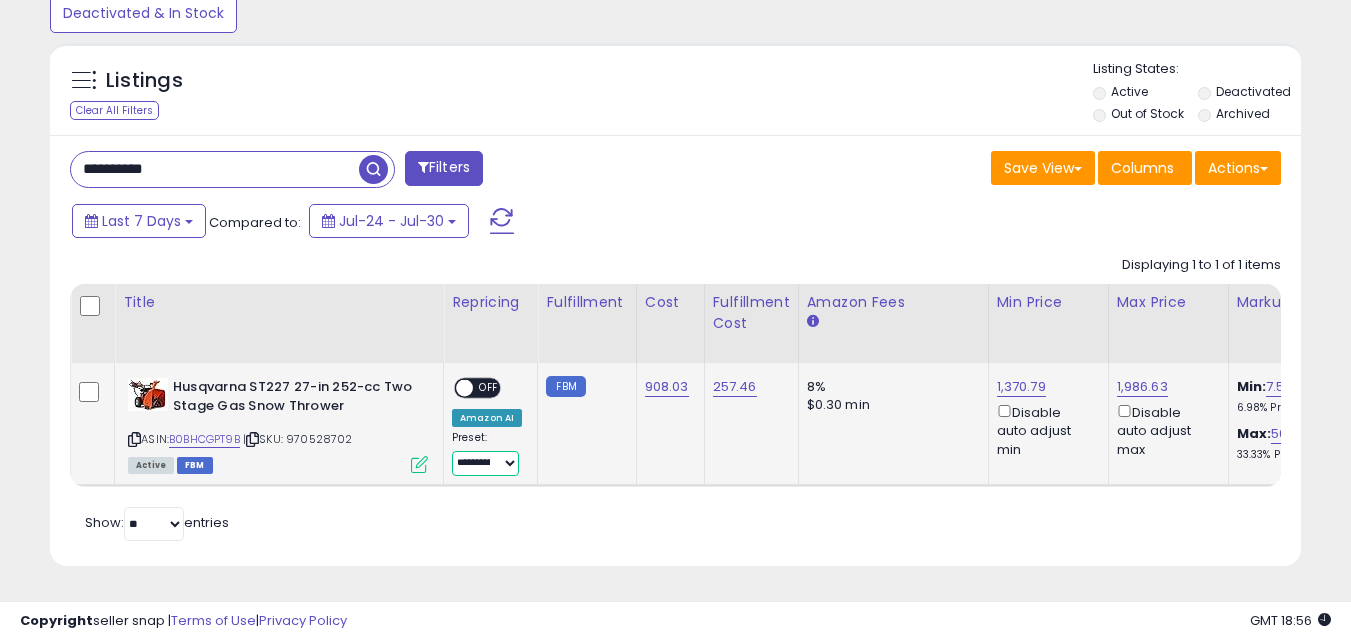 select on "**********" 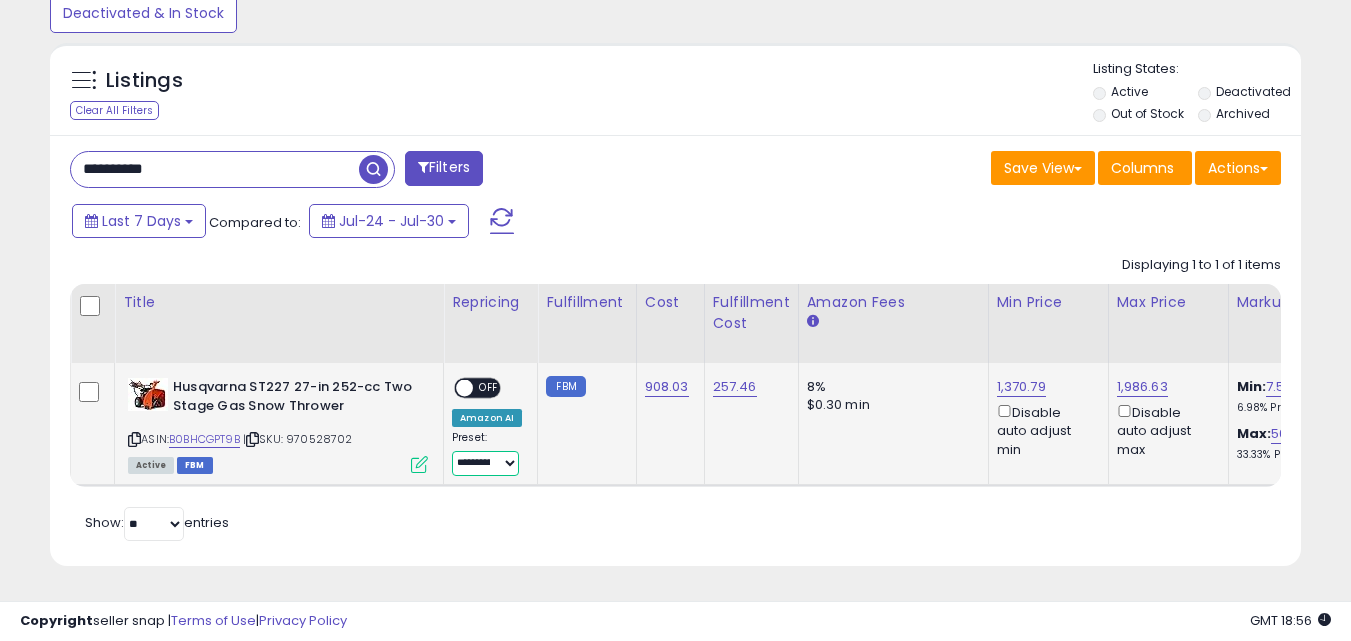 click on "**********" at bounding box center (485, 463) 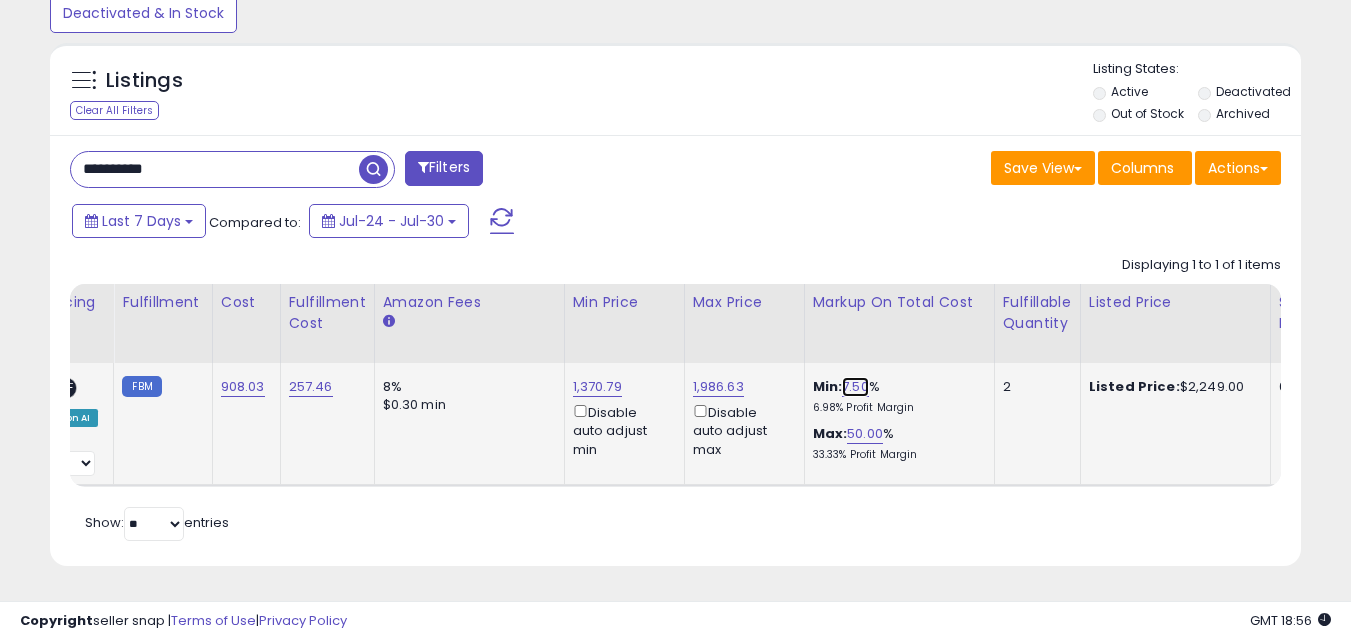 click on "7.50" at bounding box center [855, 387] 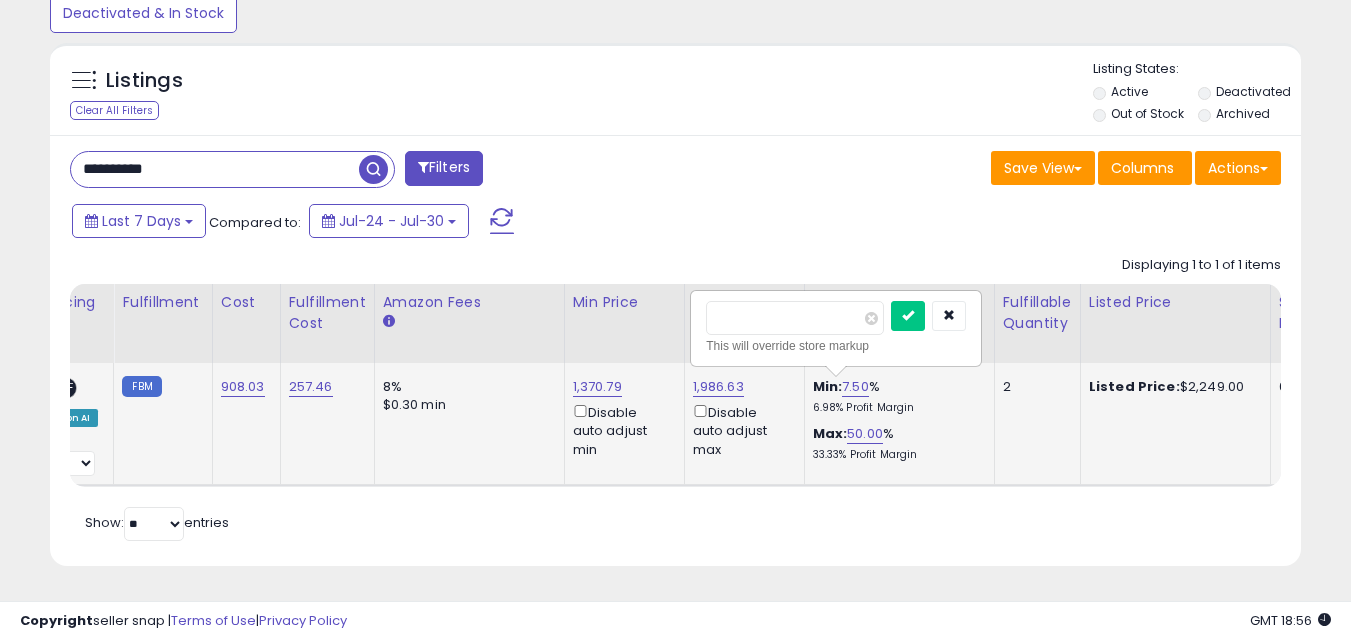 drag, startPoint x: 737, startPoint y: 295, endPoint x: 702, endPoint y: 290, distance: 35.35534 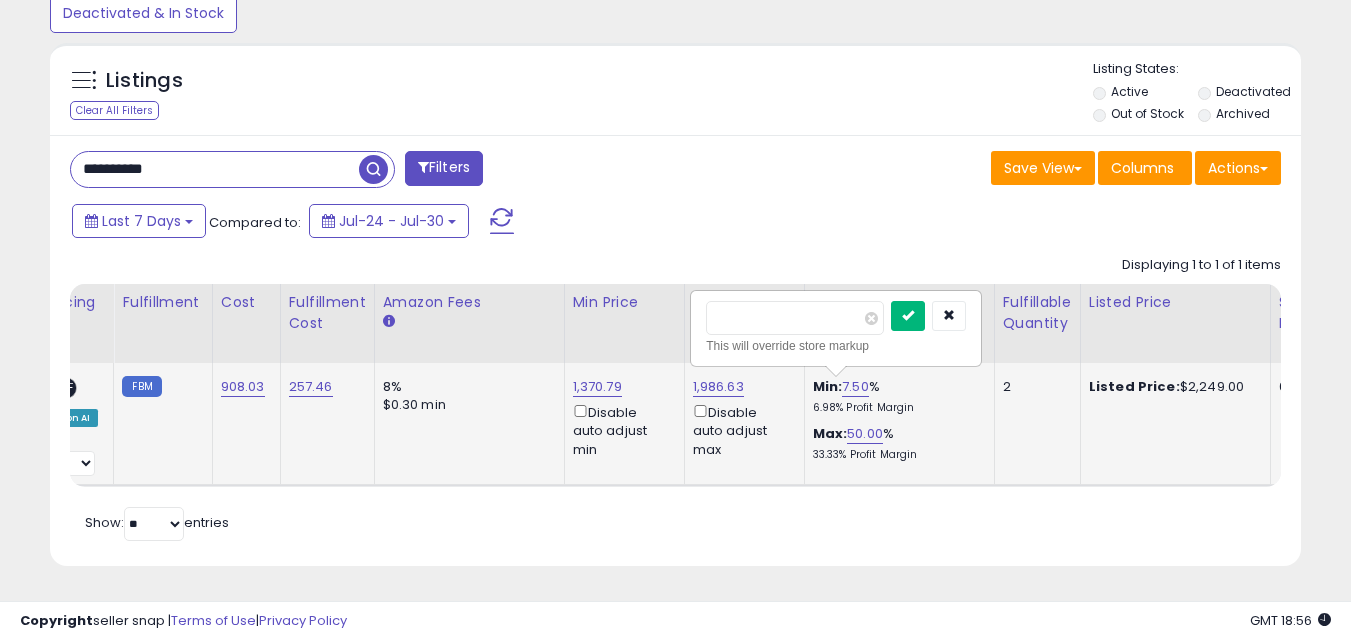 type on "*" 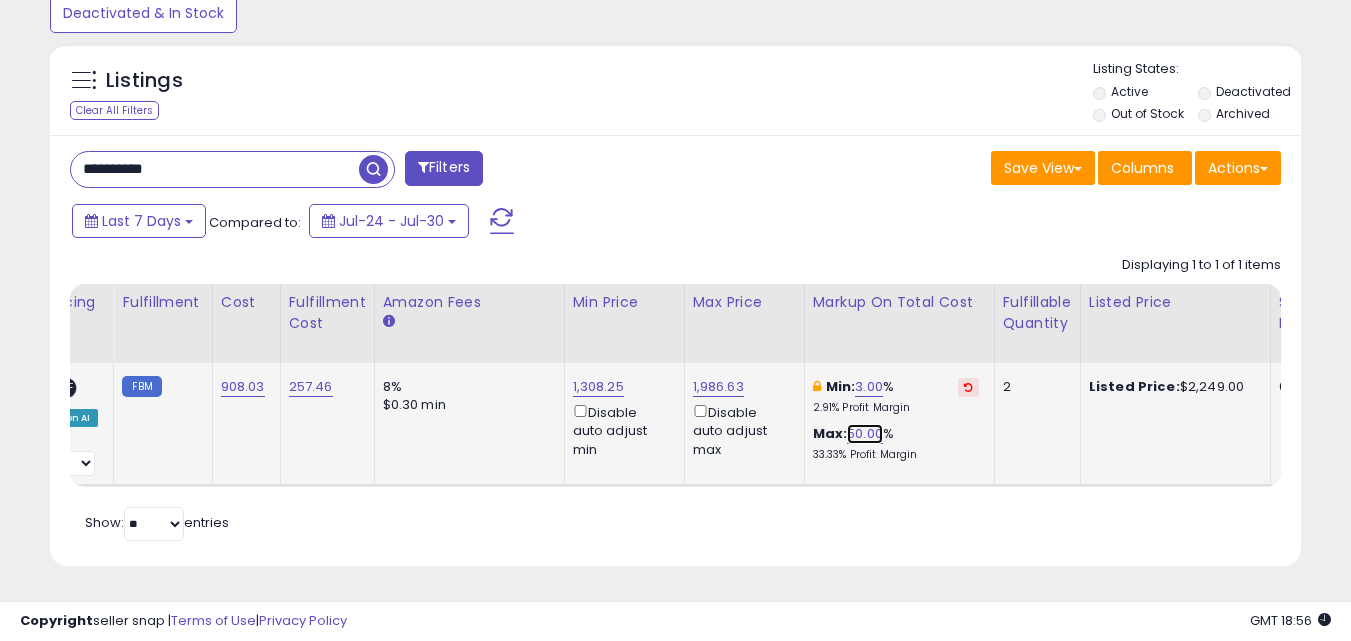 click on "50.00" at bounding box center (865, 434) 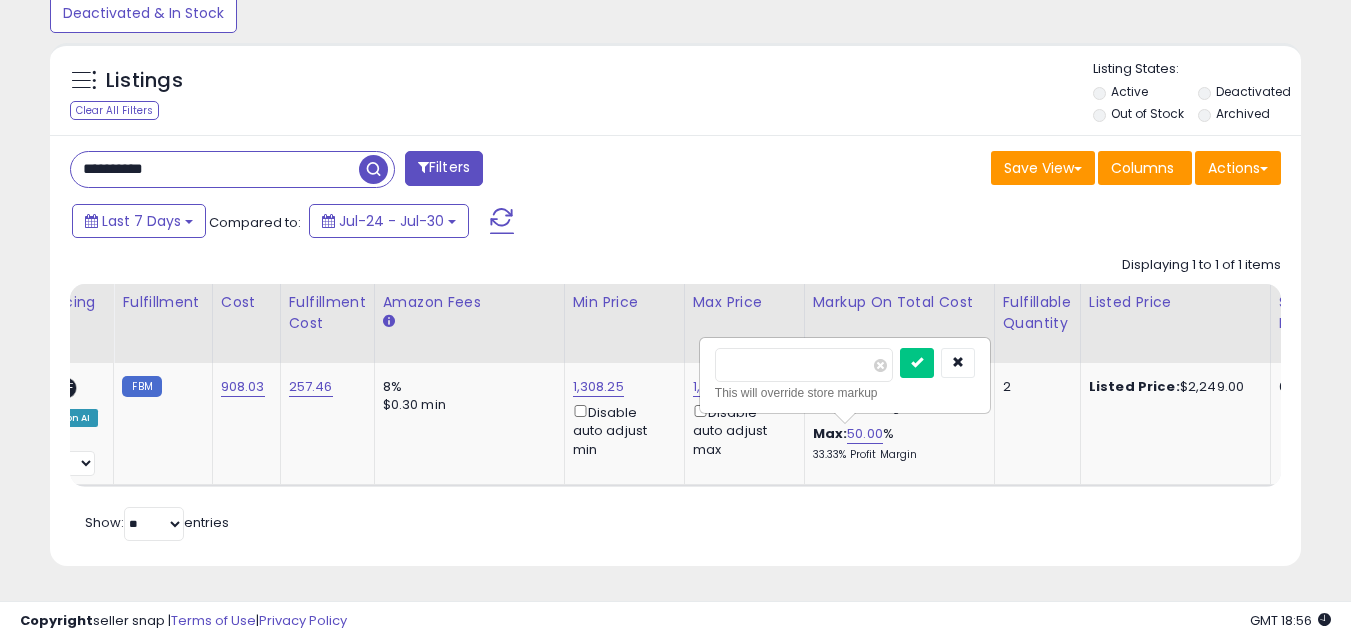 drag, startPoint x: 774, startPoint y: 350, endPoint x: 482, endPoint y: 332, distance: 292.55426 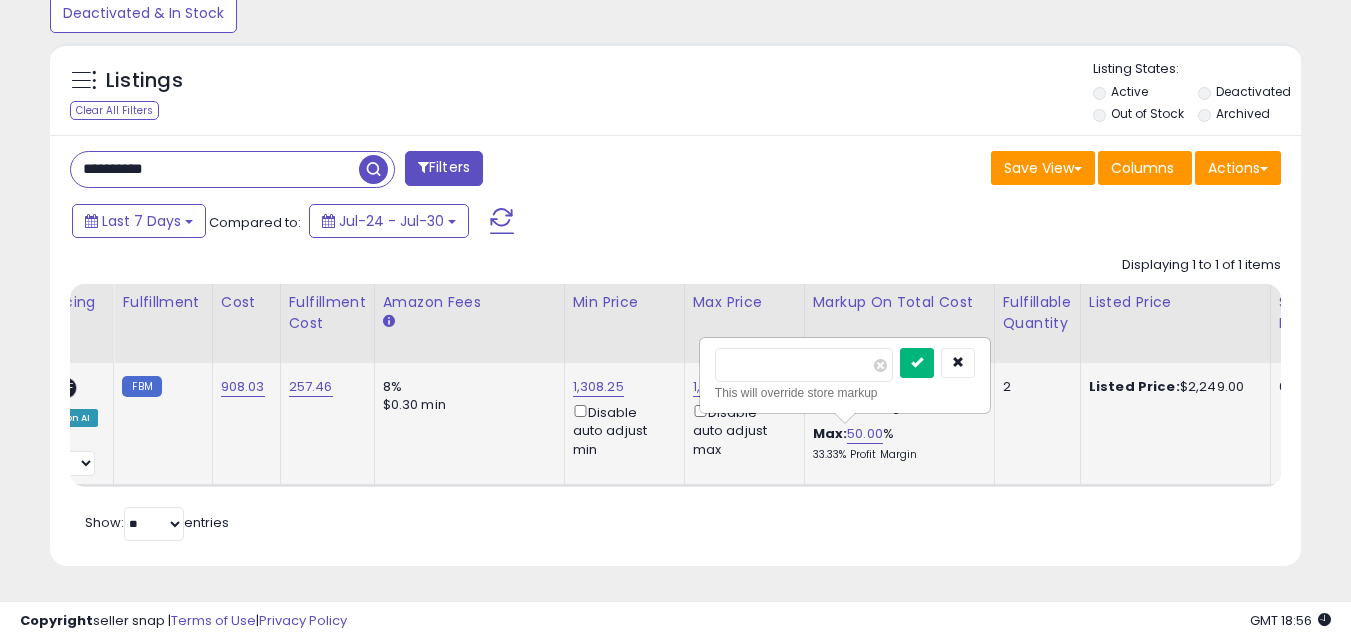 type on "**" 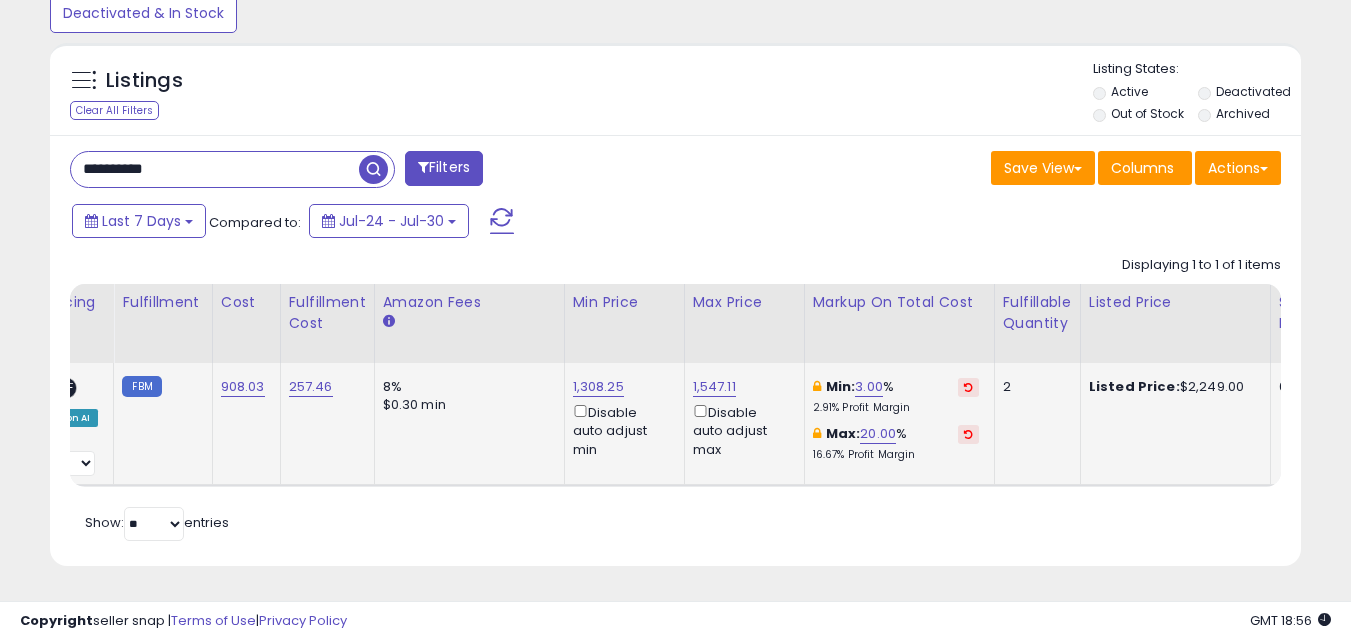 click on "Last 7 Days
Compared to:
Jul-24 - Jul-30" at bounding box center (521, 223) 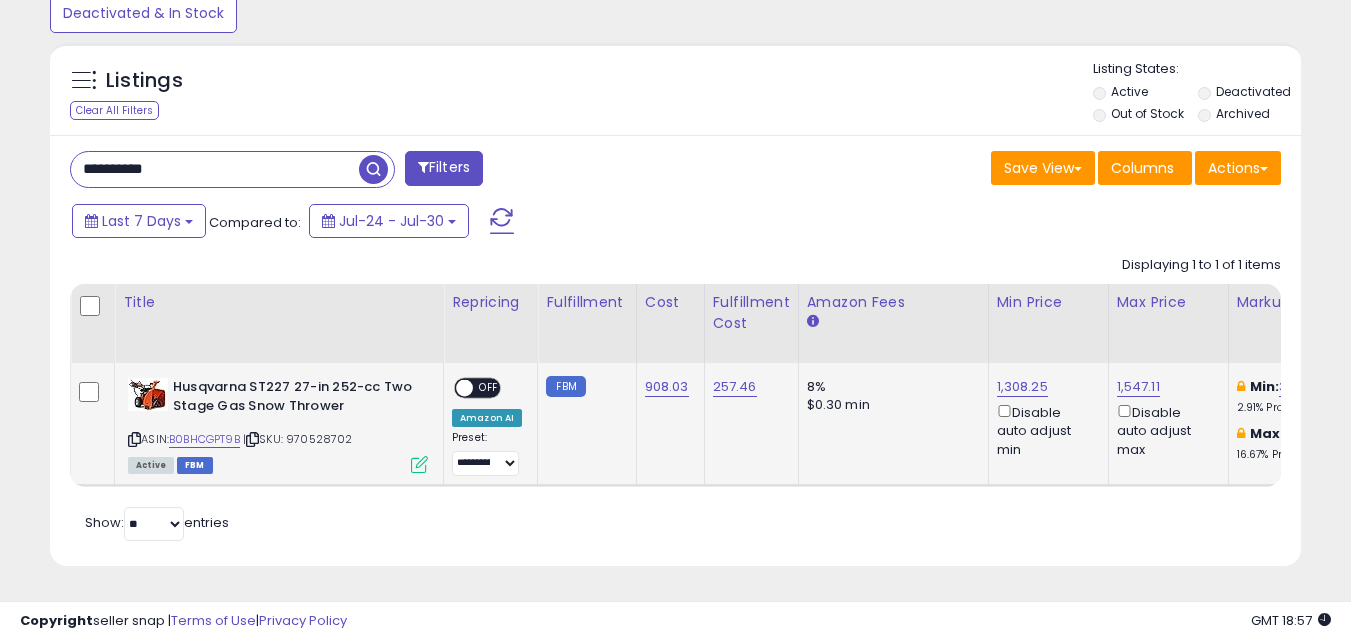 click on "**********" at bounding box center (215, 169) 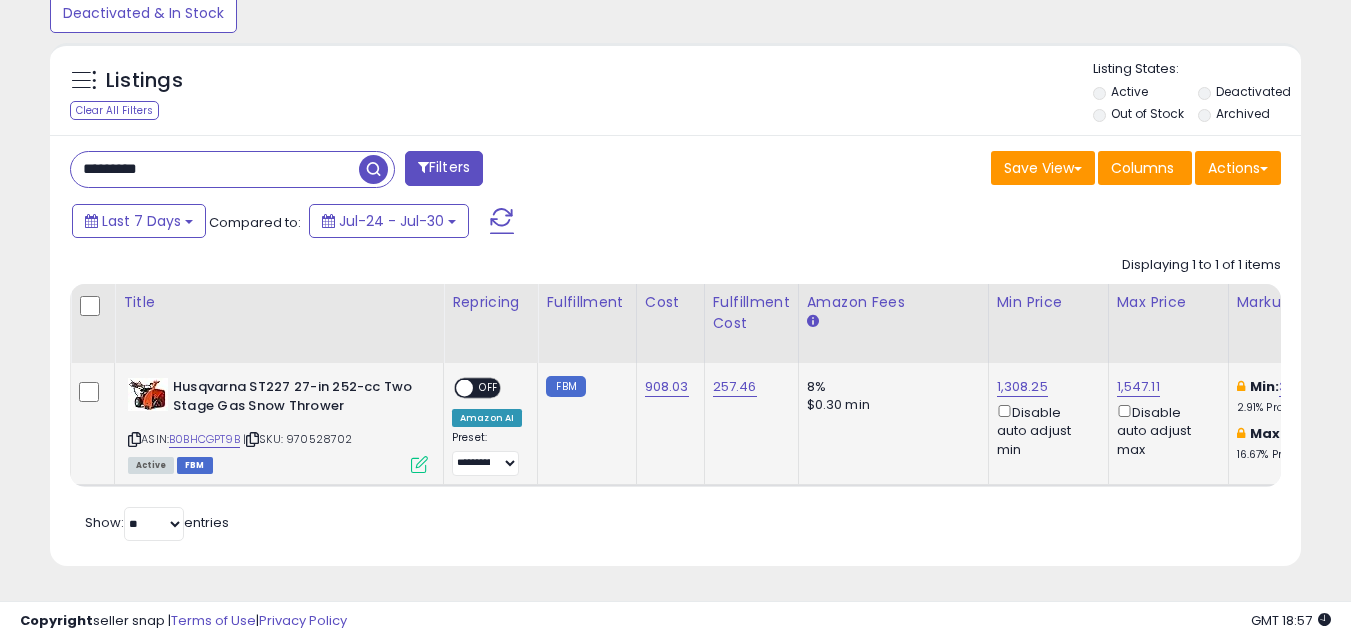 click at bounding box center [373, 169] 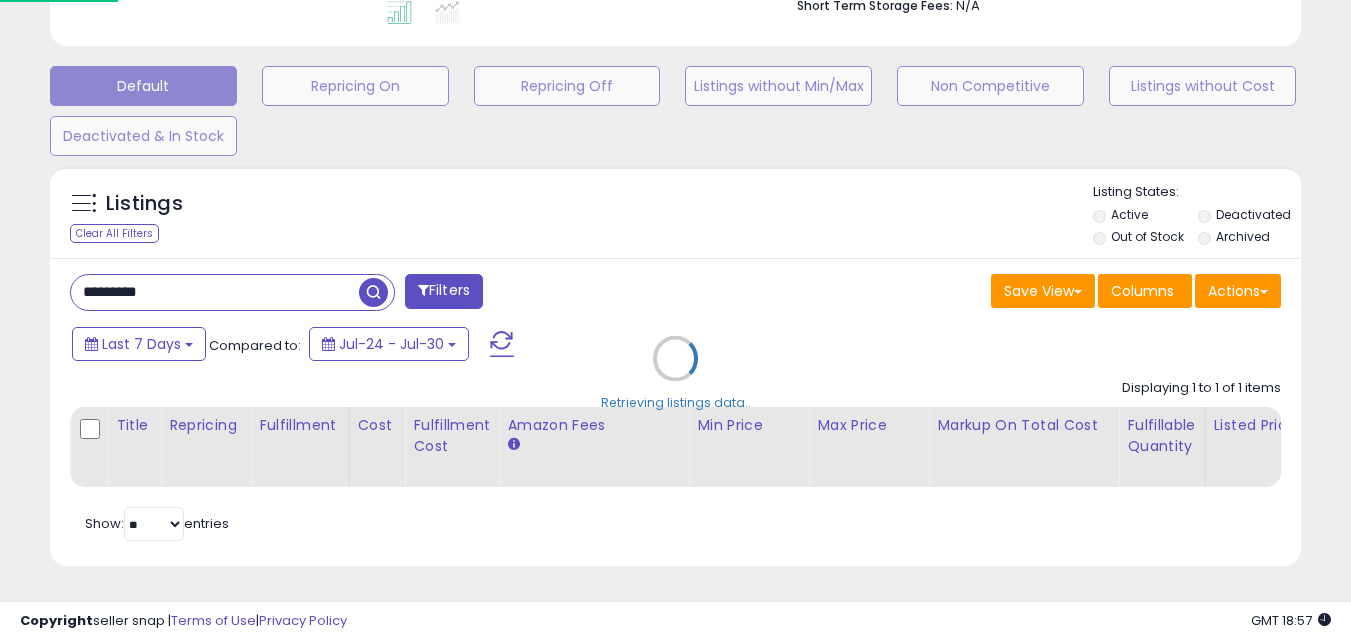 scroll, scrollTop: 999590, scrollLeft: 999267, axis: both 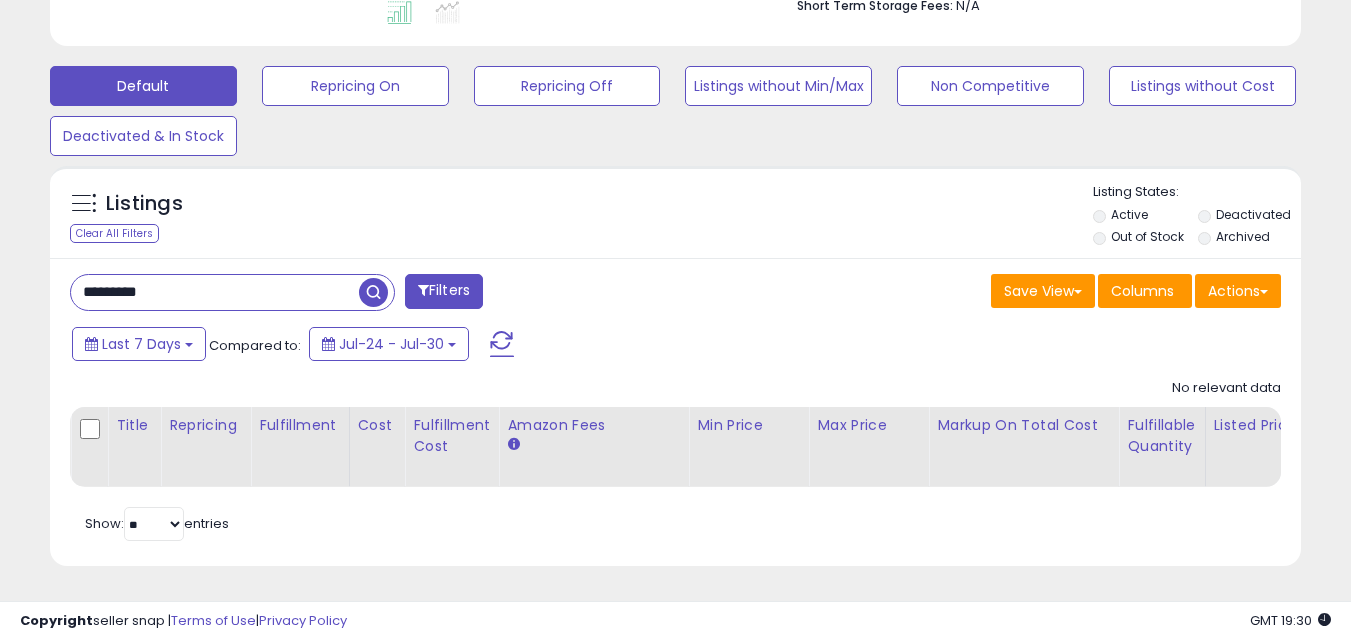 click on "*********" at bounding box center [215, 292] 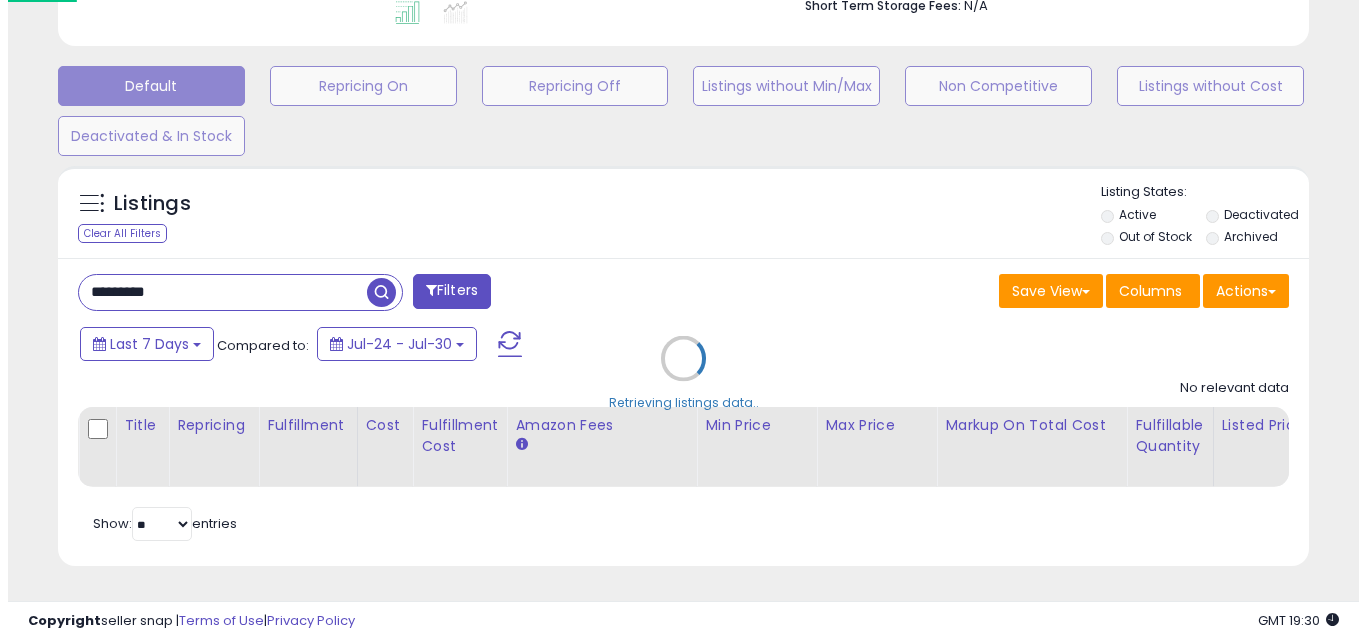 scroll, scrollTop: 999590, scrollLeft: 999267, axis: both 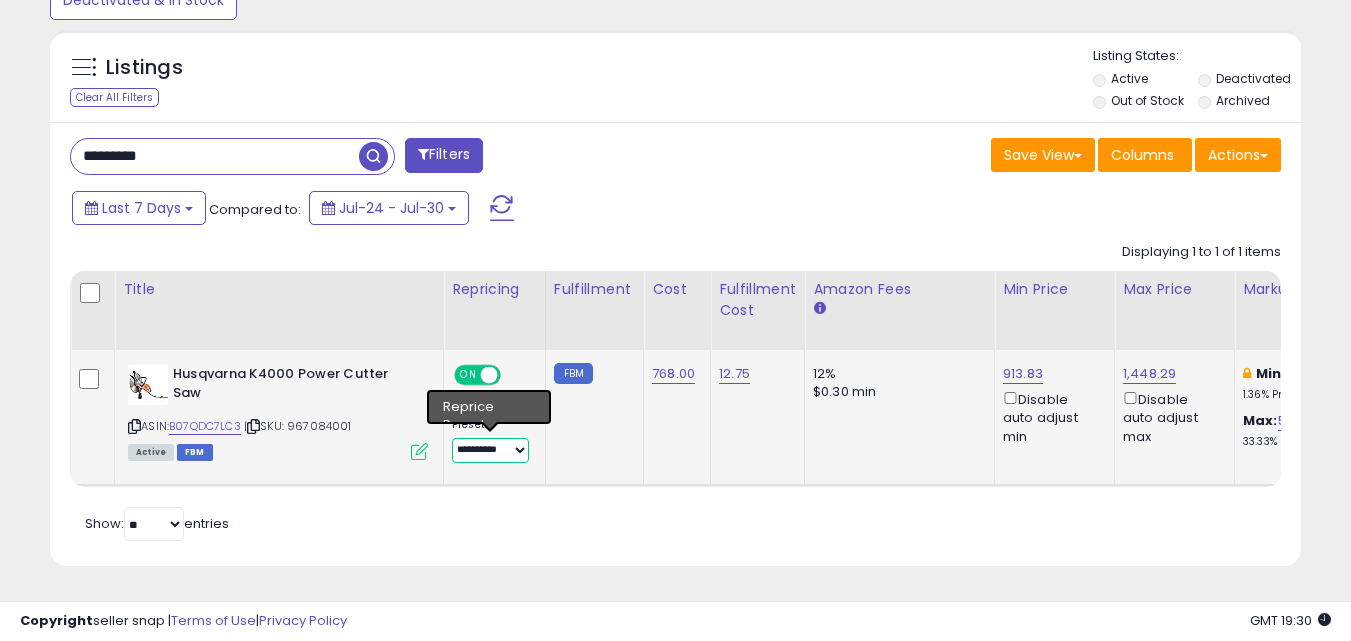 click on "**********" at bounding box center (490, 450) 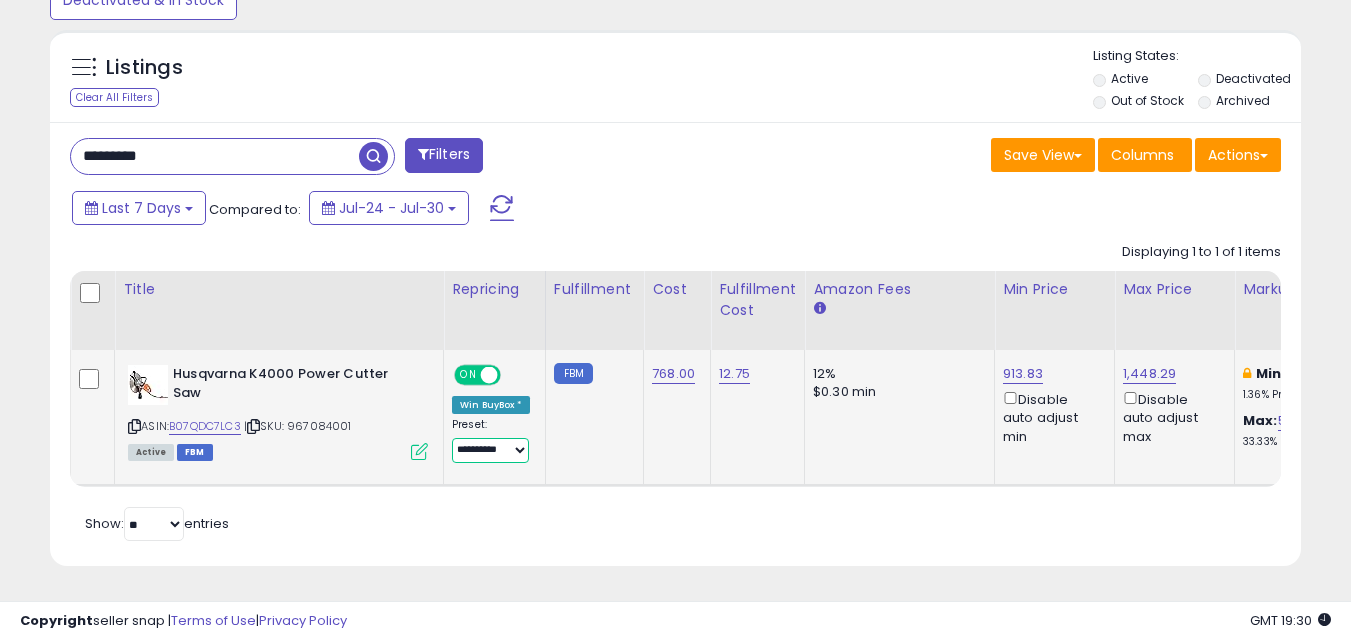 click on "**********" at bounding box center [490, 450] 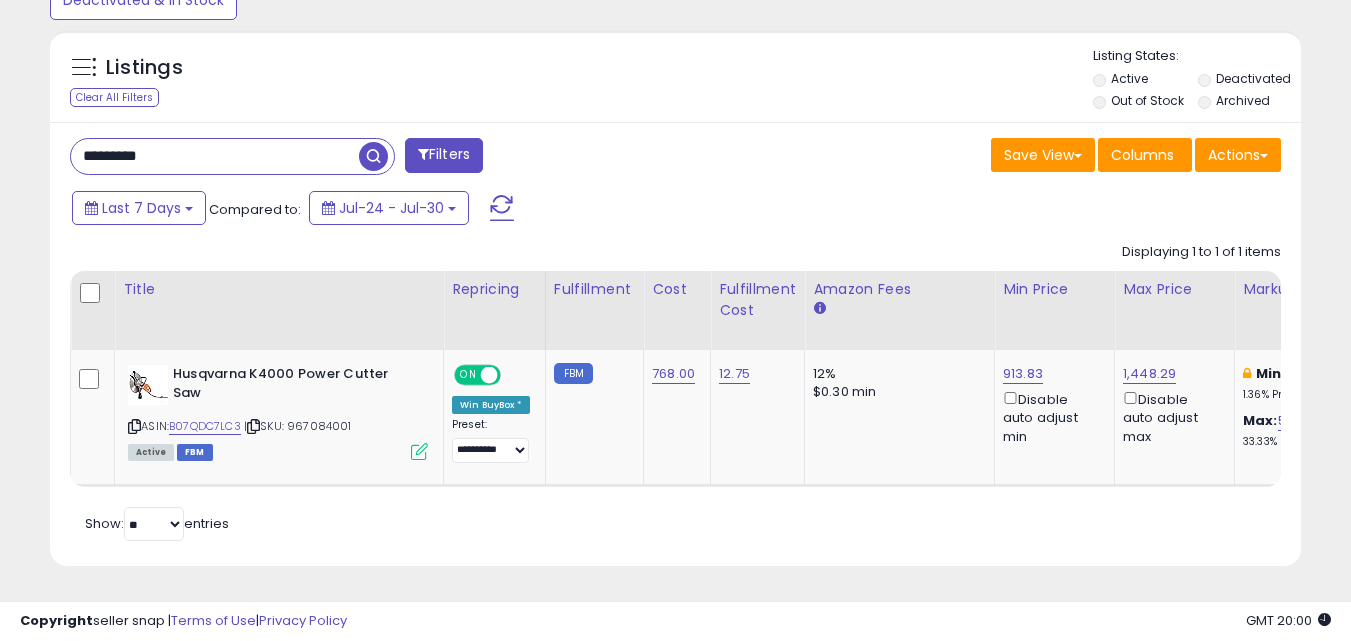 click on "*********" at bounding box center (215, 156) 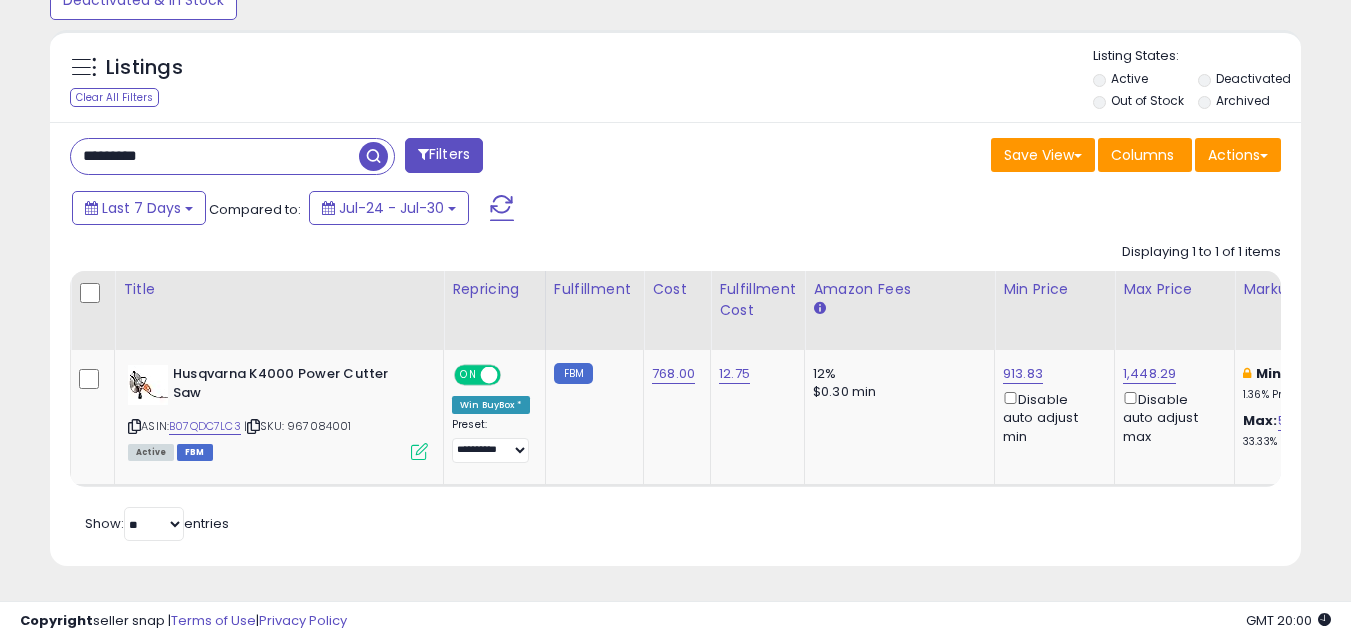 paste on "*" 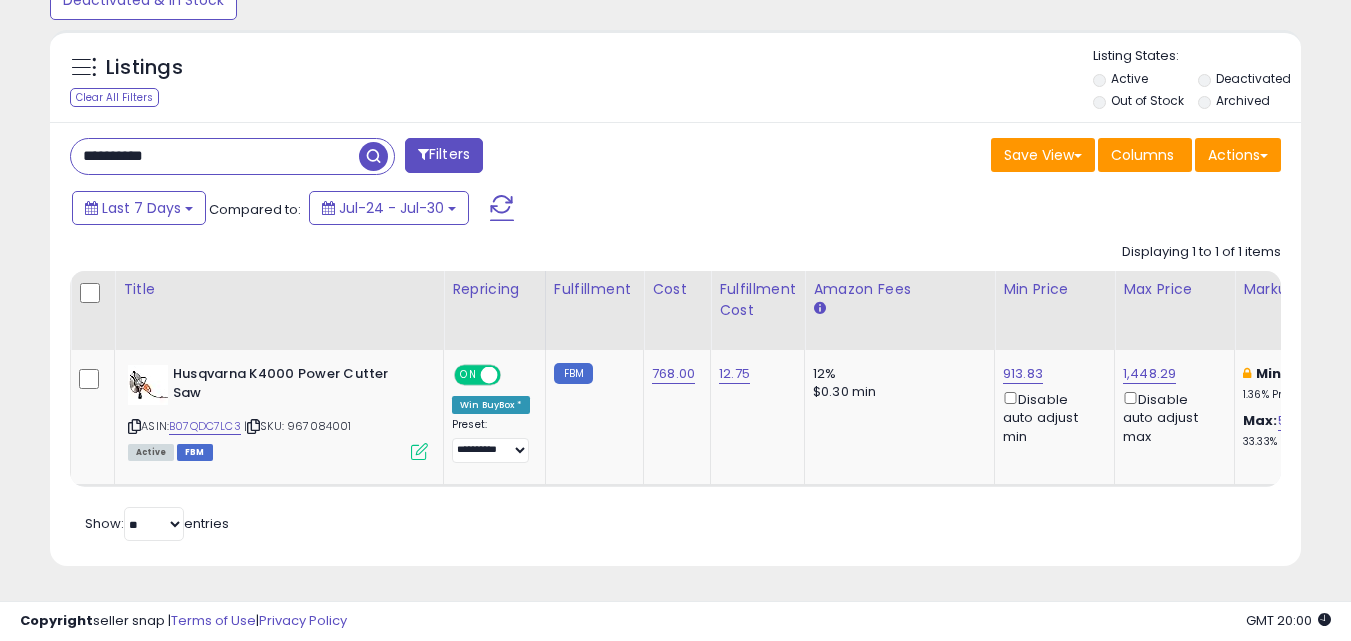 click at bounding box center [373, 156] 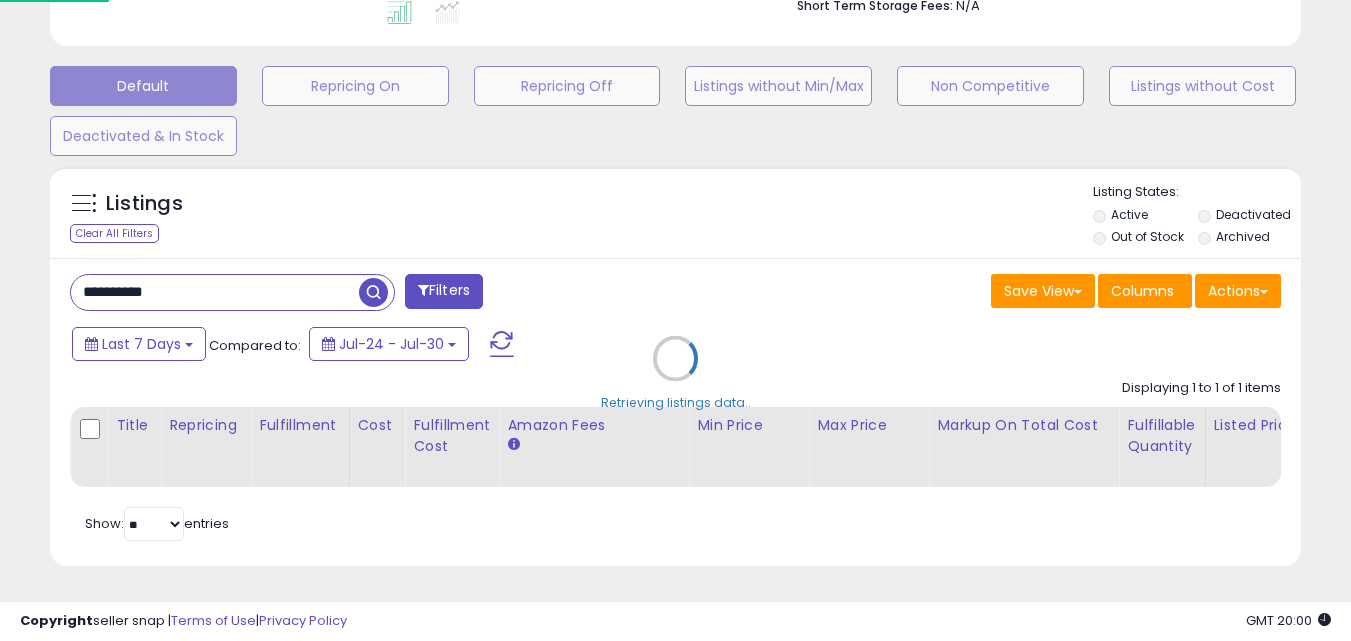 scroll, scrollTop: 999590, scrollLeft: 999267, axis: both 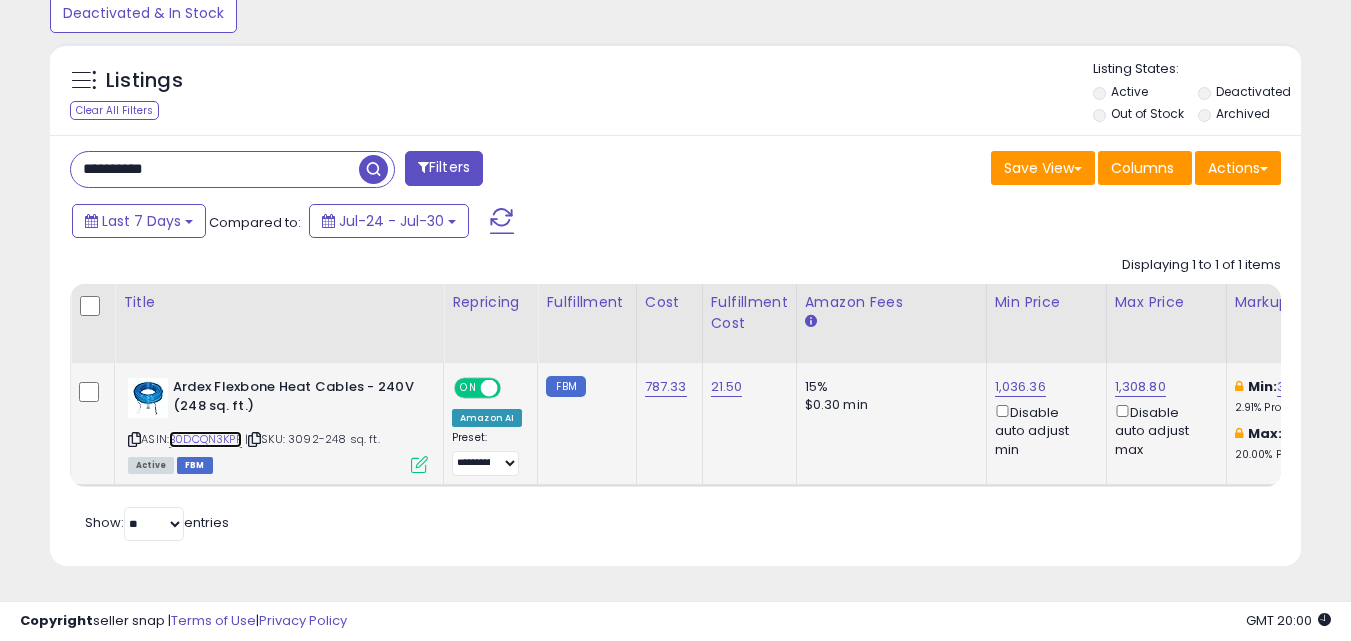 click on "B0DCQN3KPP" at bounding box center [205, 439] 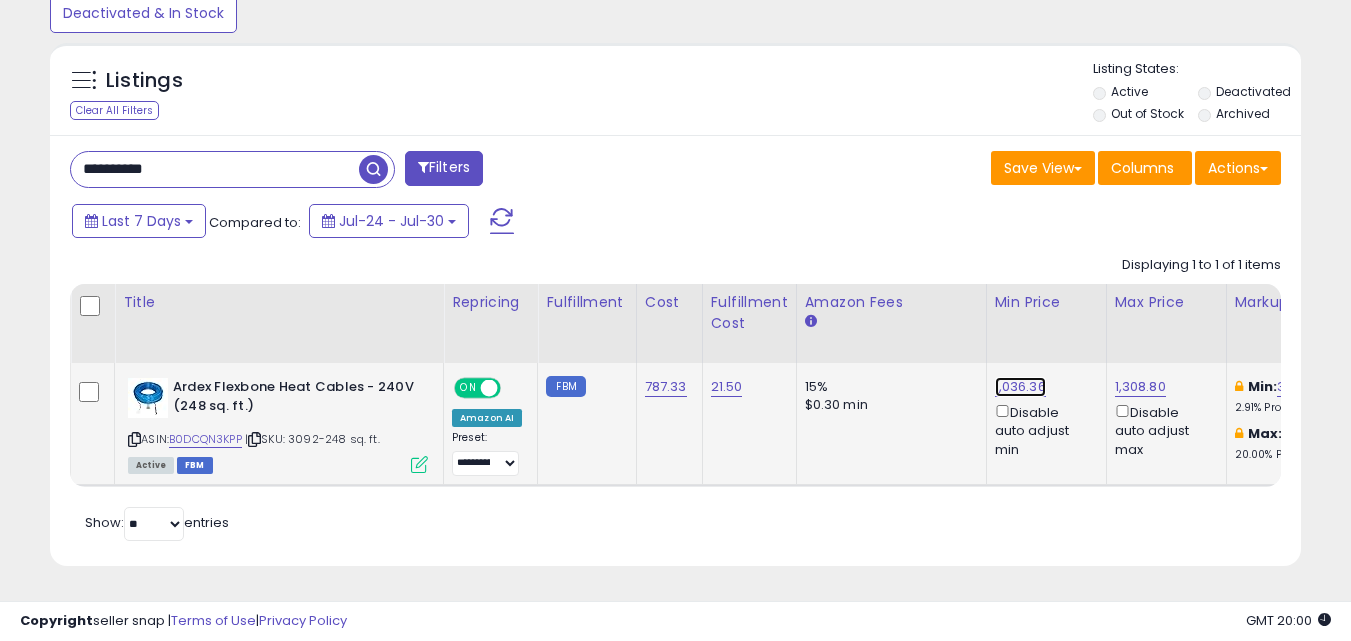 click on "1,036.36" at bounding box center [1020, 387] 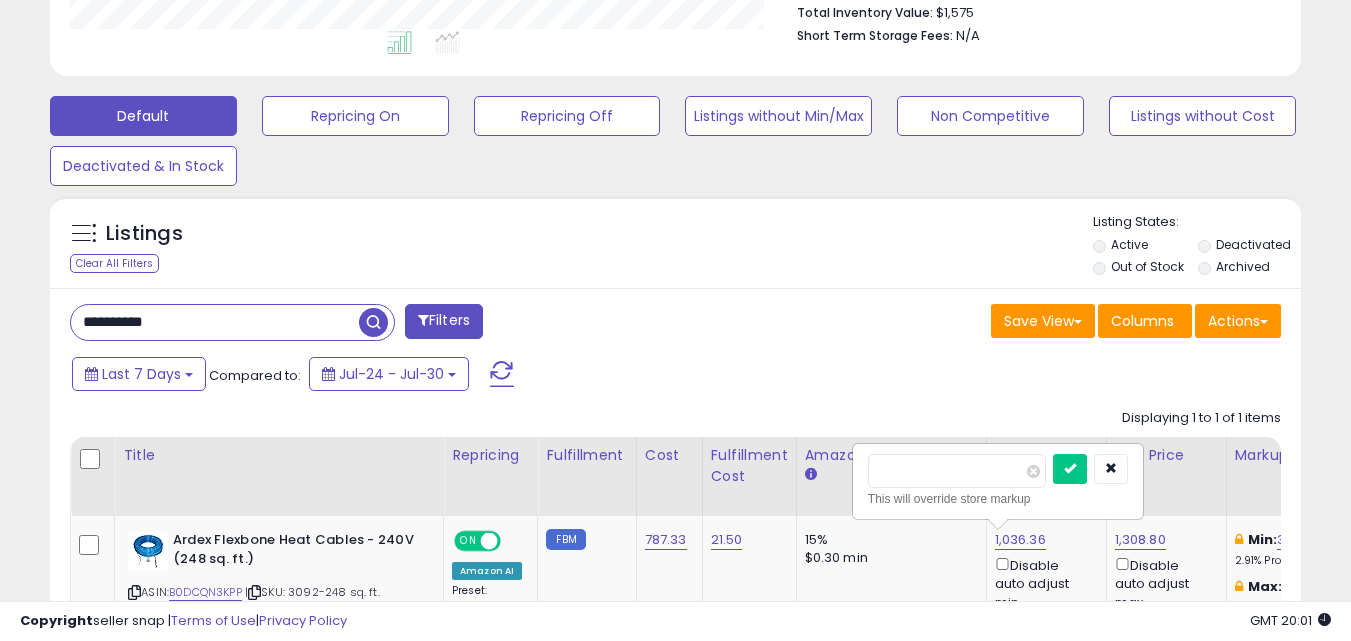 scroll, scrollTop: 302, scrollLeft: 0, axis: vertical 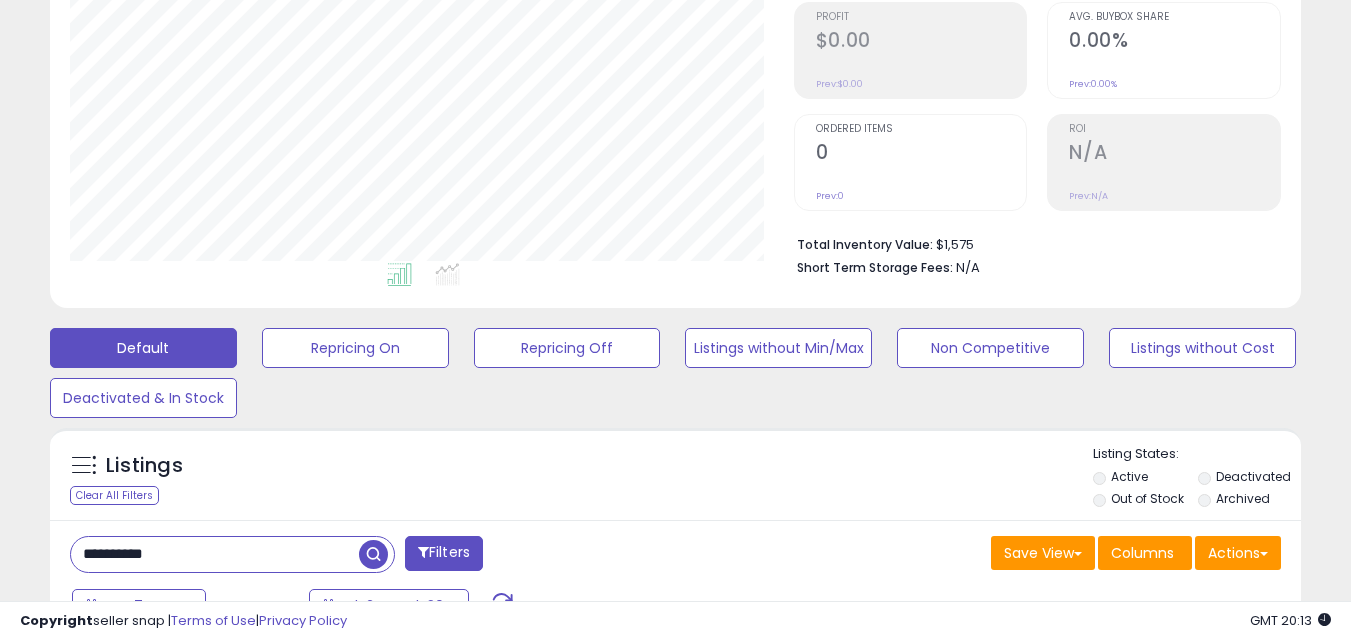 click on "**********" at bounding box center [215, 554] 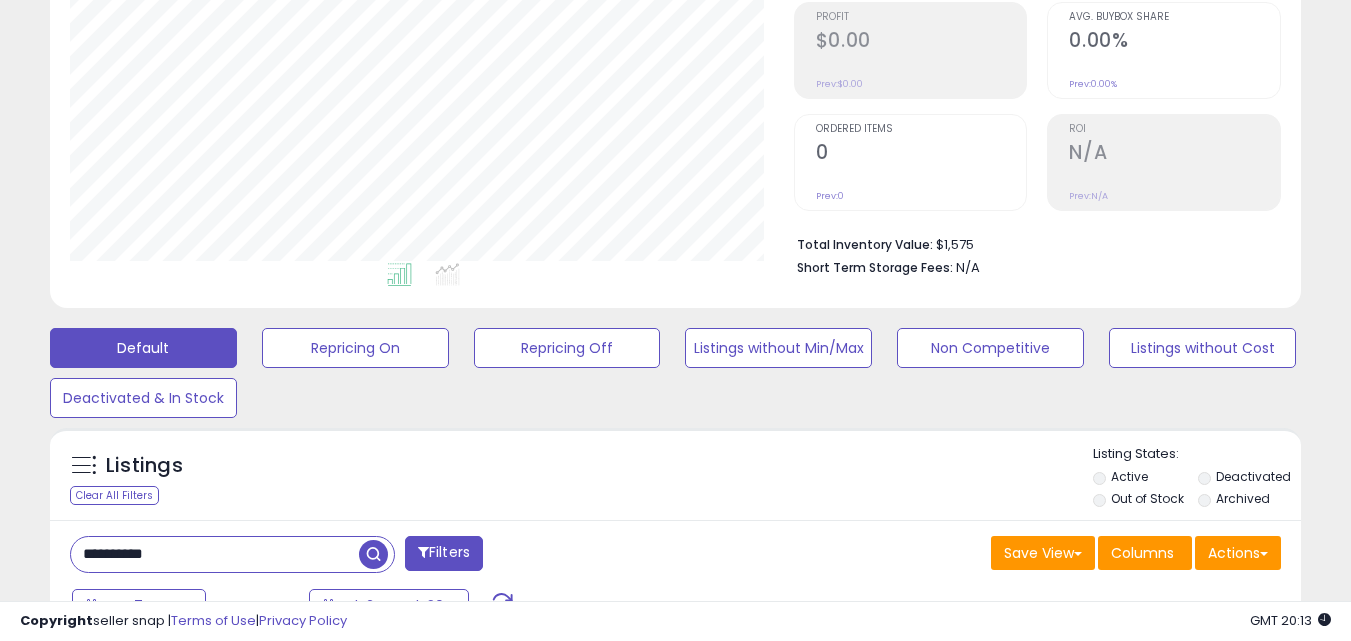 click on "**********" at bounding box center (215, 554) 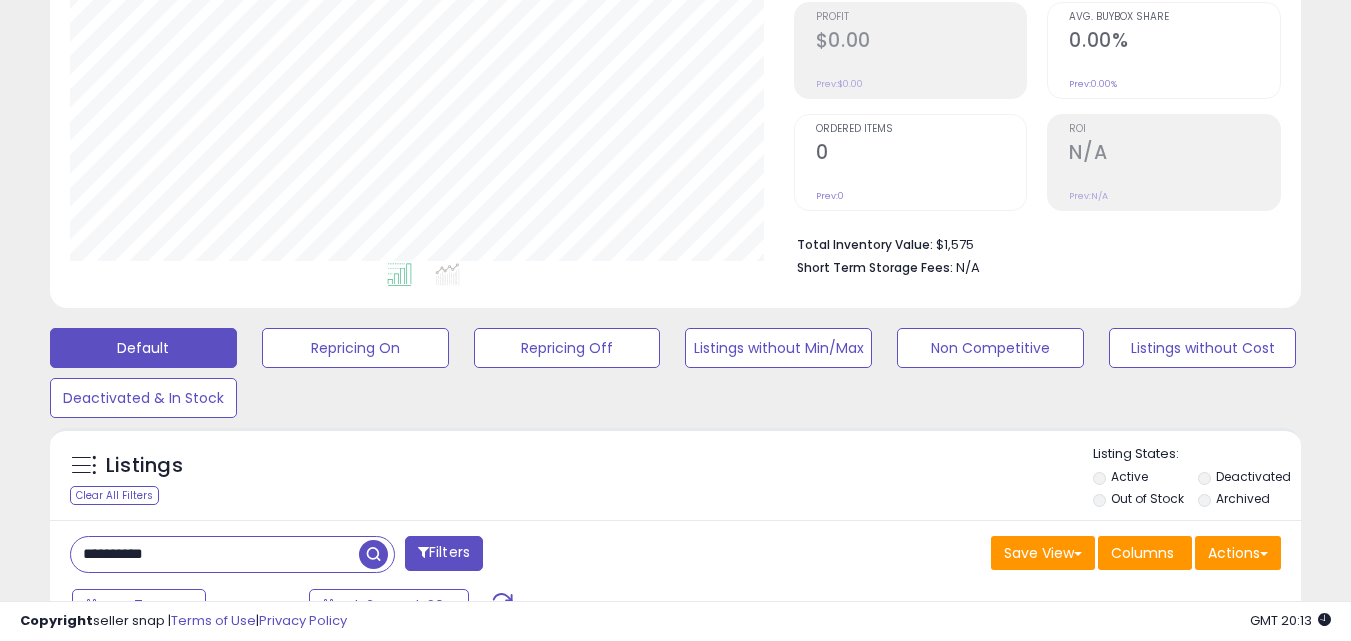 paste 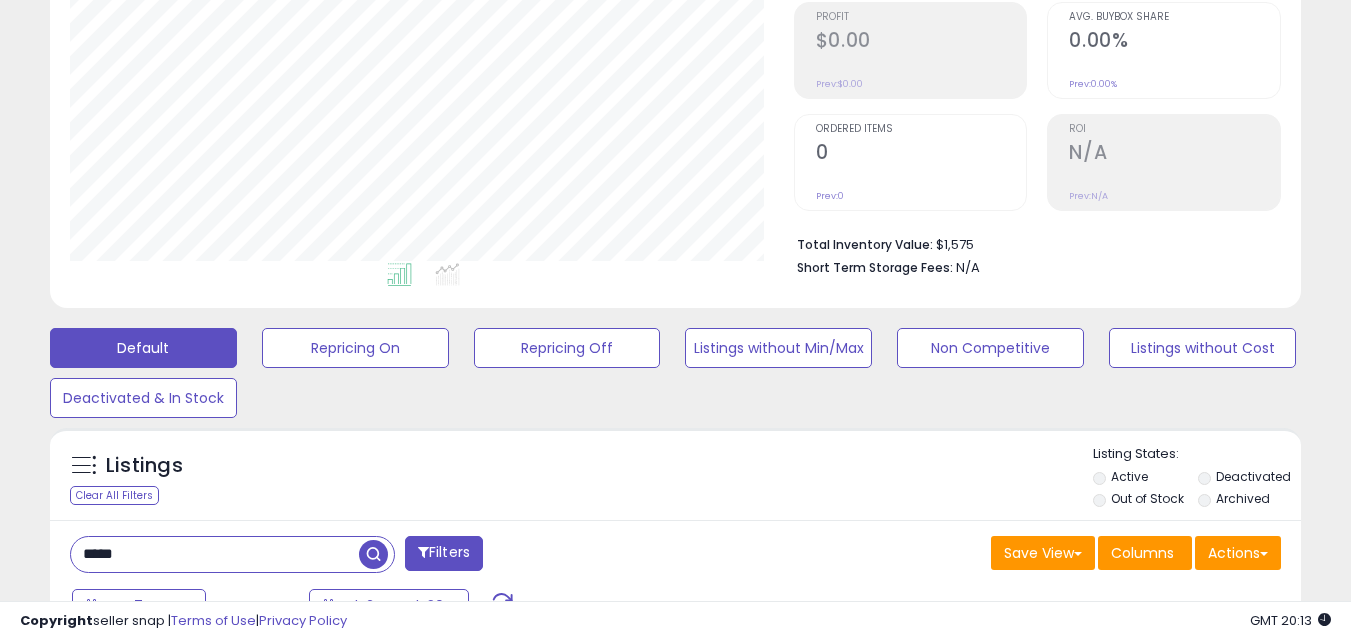 type on "*****" 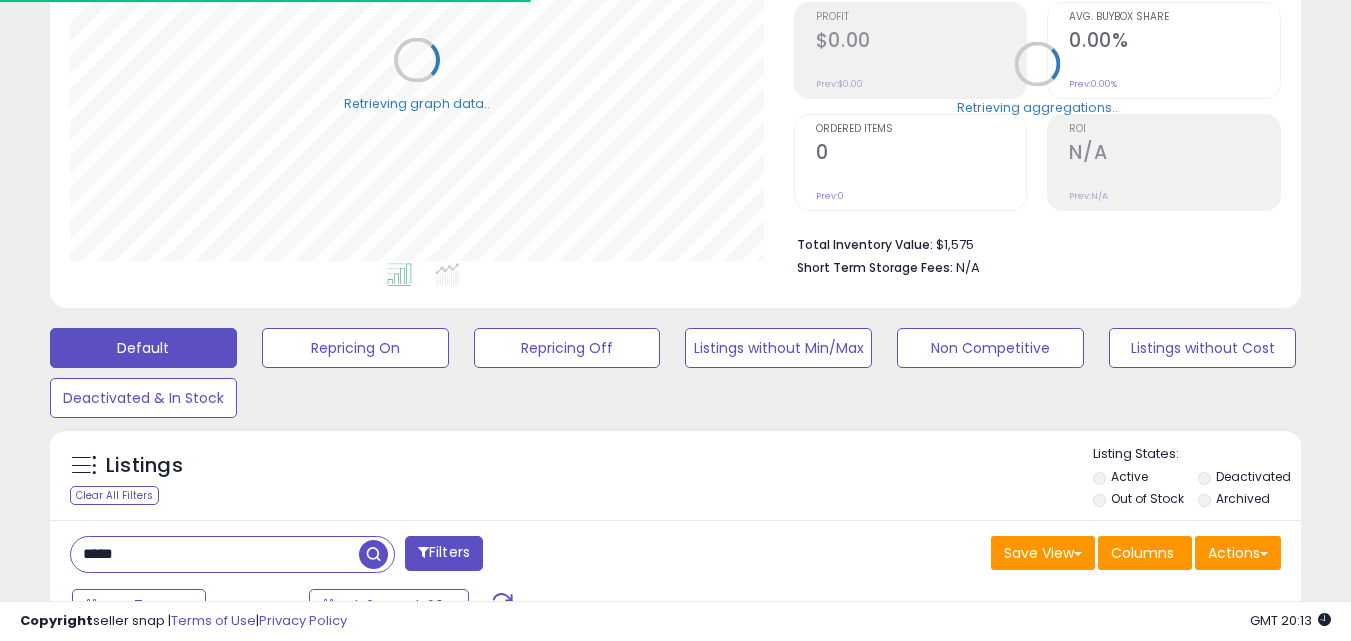 scroll, scrollTop: 410, scrollLeft: 724, axis: both 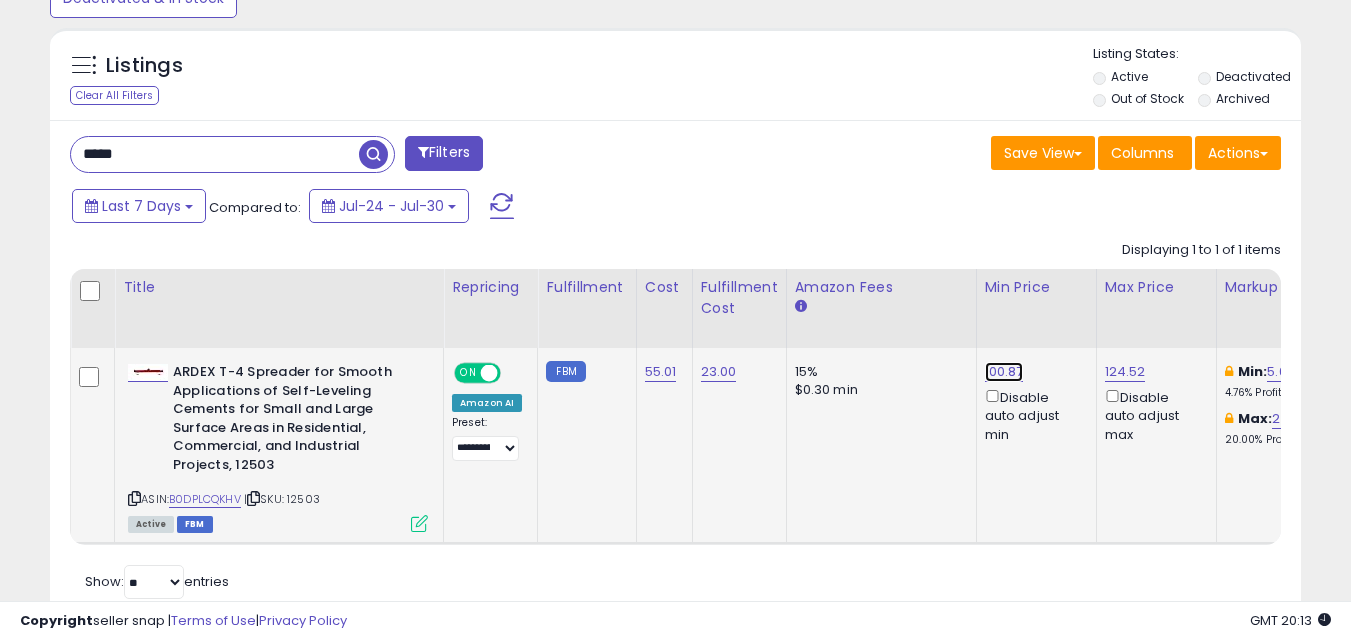 click on "100.87" at bounding box center (1004, 372) 